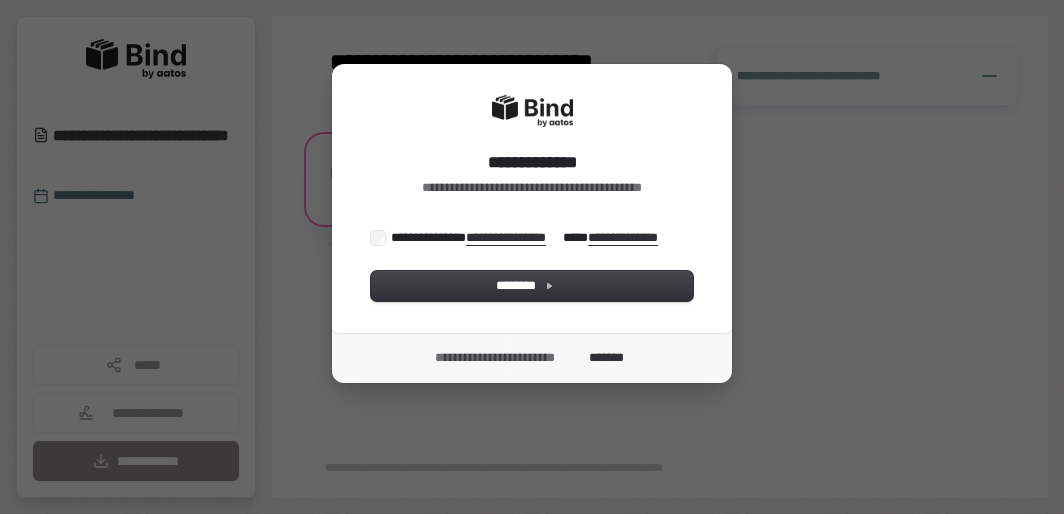 scroll, scrollTop: 0, scrollLeft: 0, axis: both 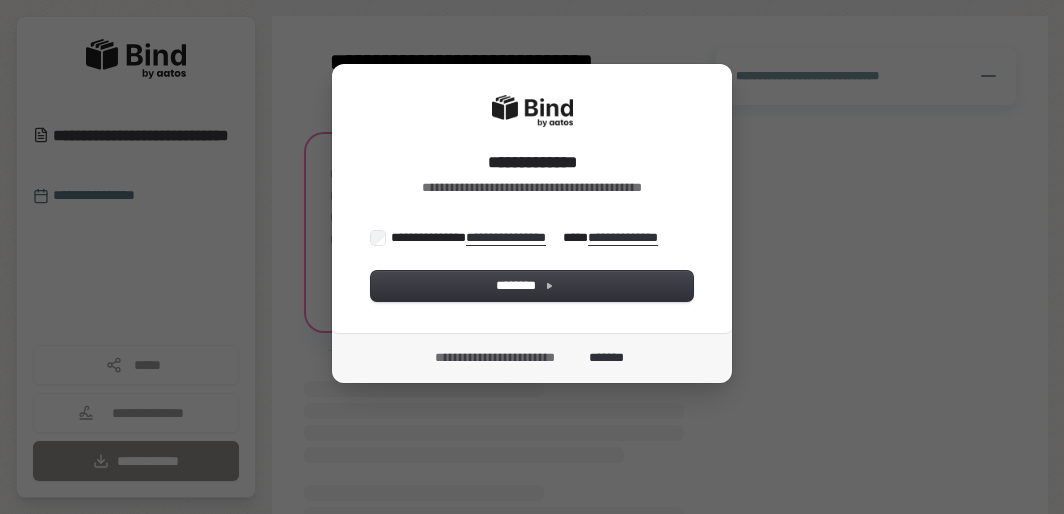 click on "**********" at bounding box center (532, 198) 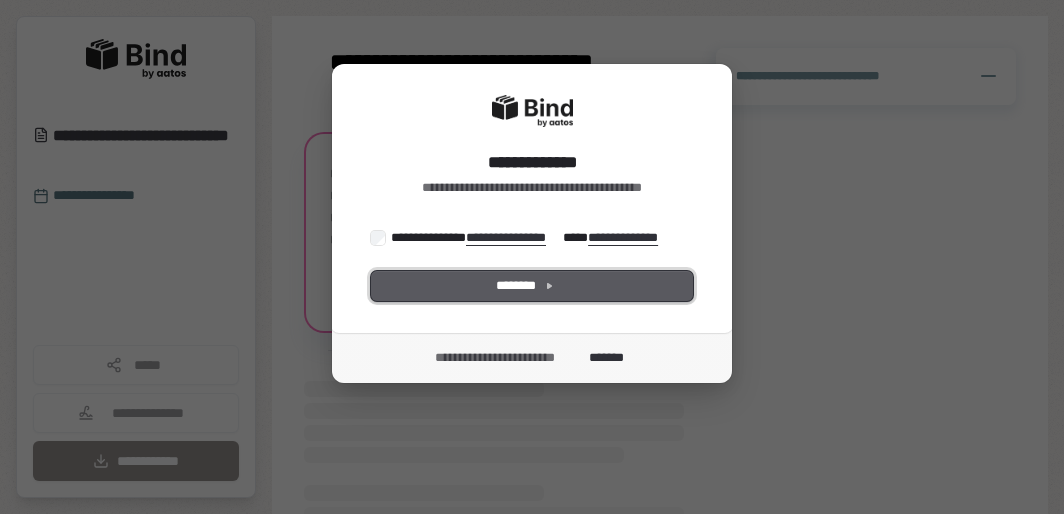 click on "********" at bounding box center (532, 286) 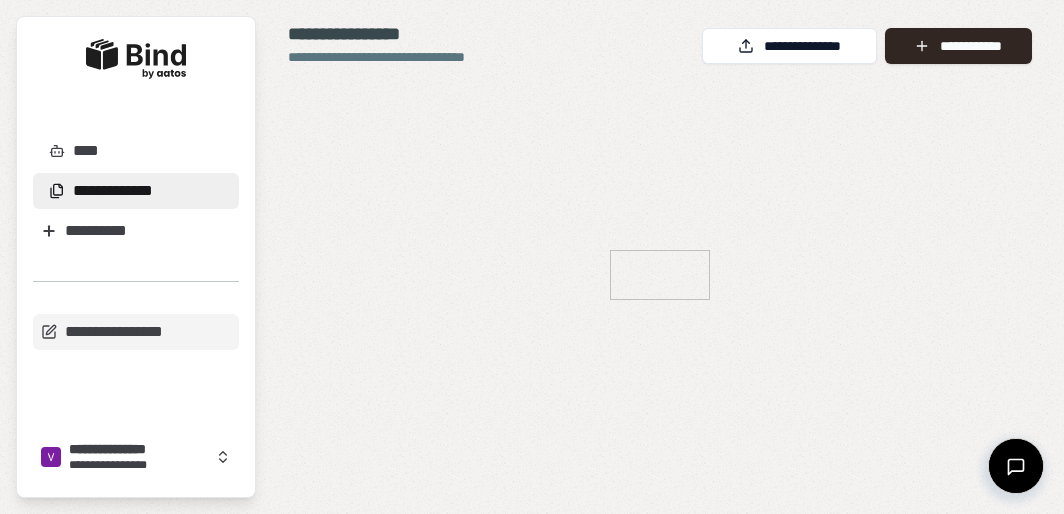 scroll, scrollTop: 0, scrollLeft: 0, axis: both 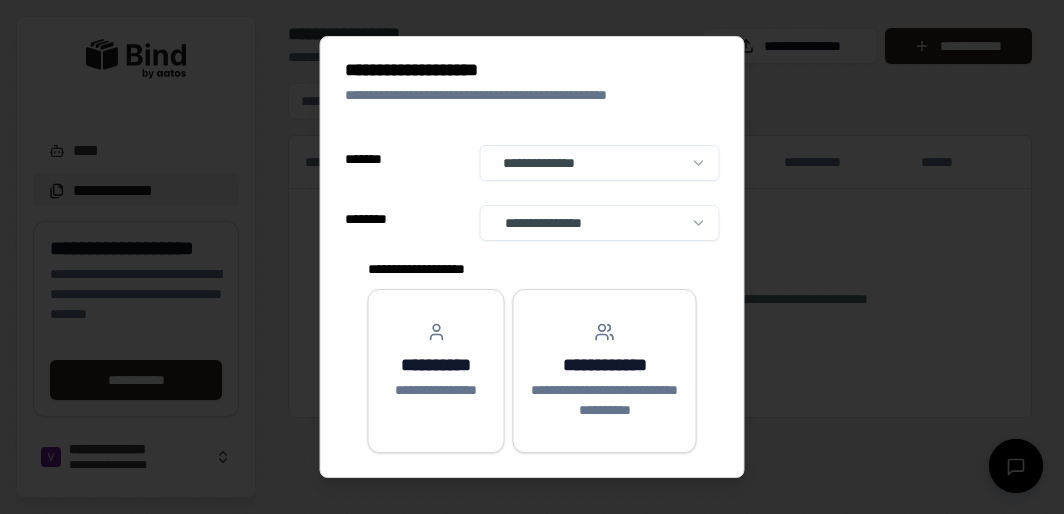select on "**" 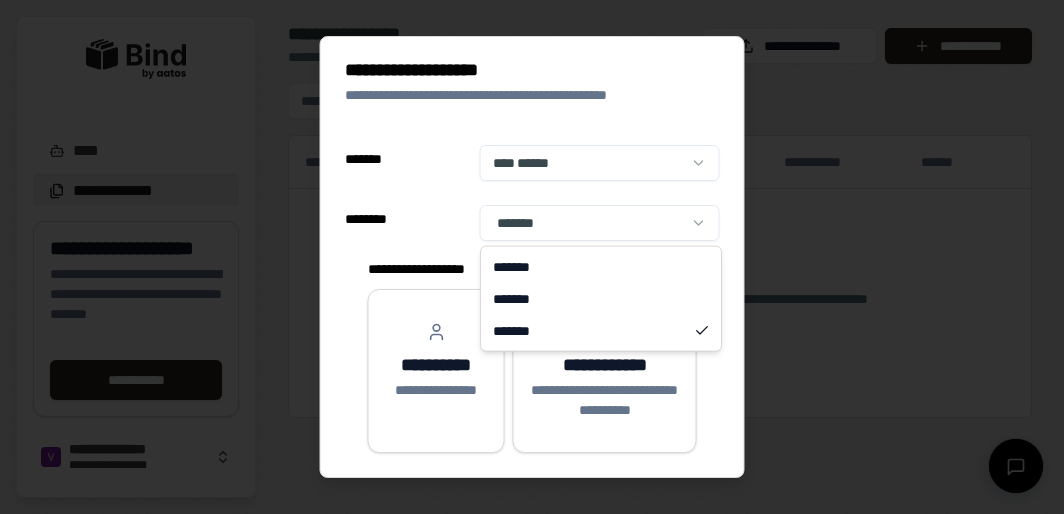click on "**********" at bounding box center (532, 257) 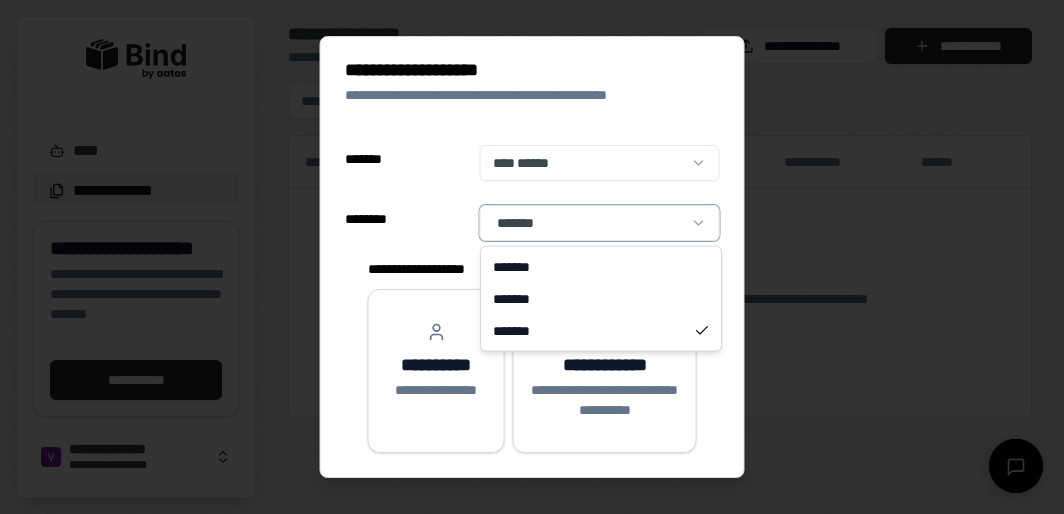 click on "**********" at bounding box center (532, 257) 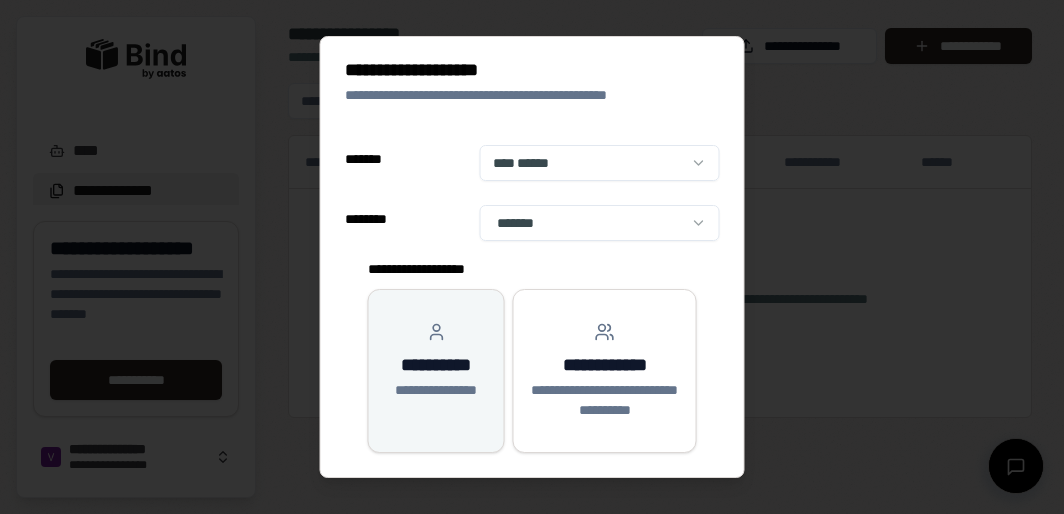 click on "**********" at bounding box center (436, 365) 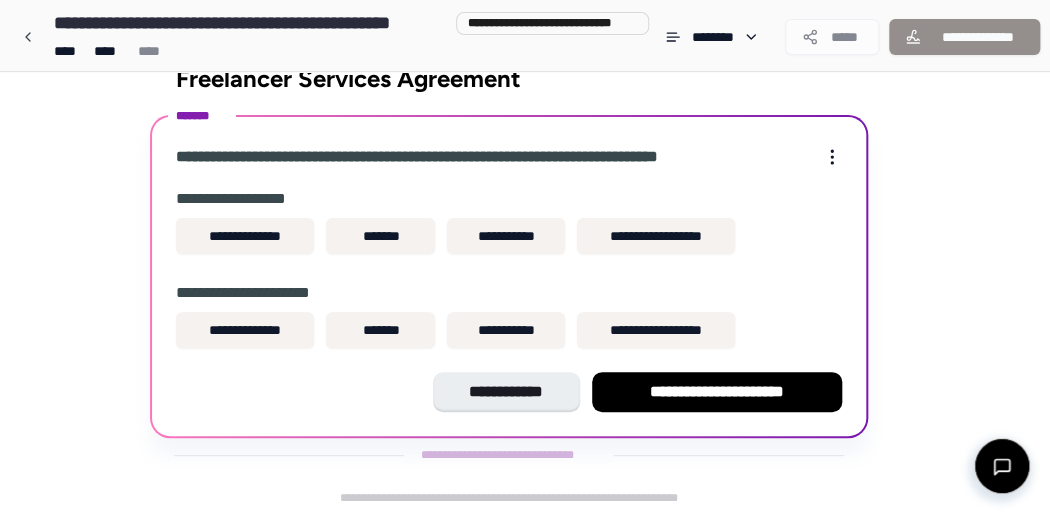 scroll, scrollTop: 40, scrollLeft: 0, axis: vertical 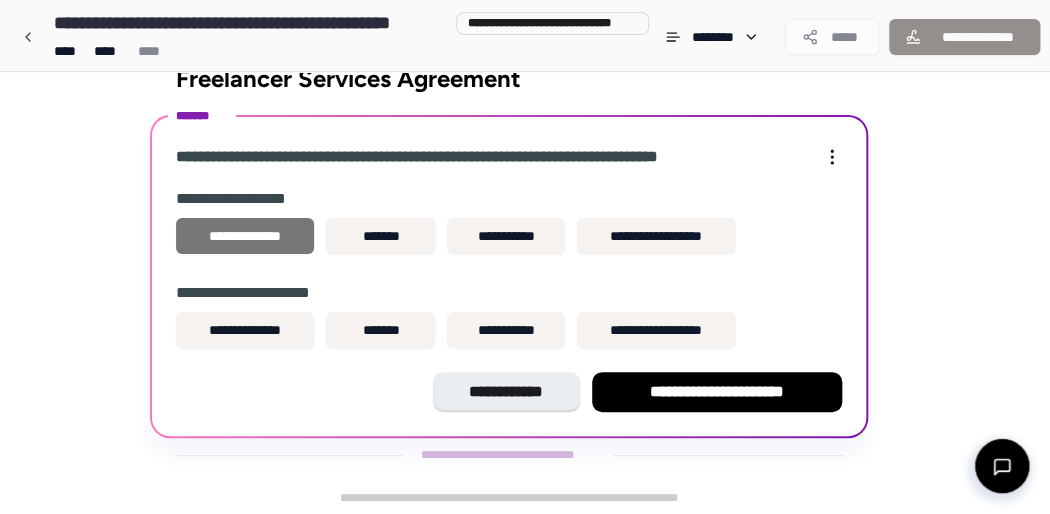 click on "**********" at bounding box center [245, 236] 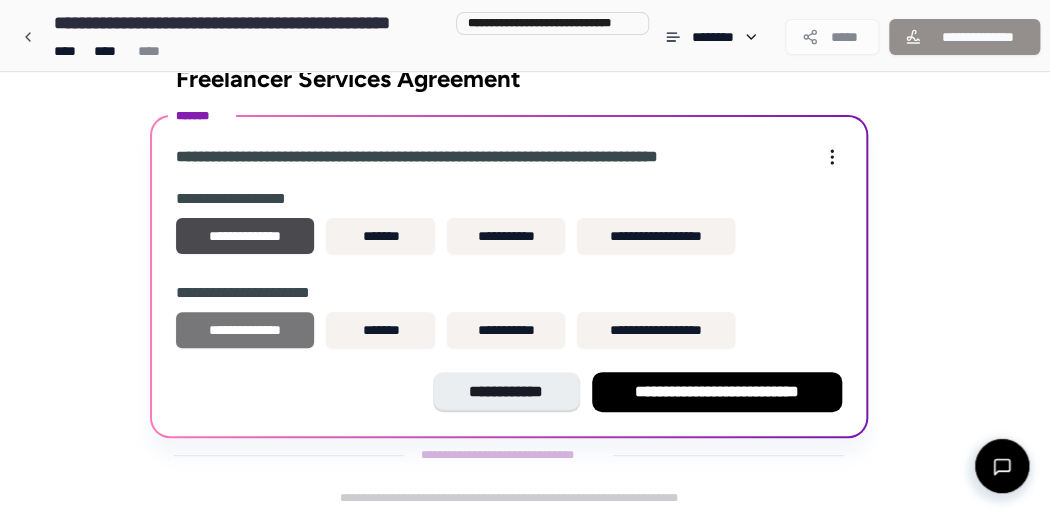 click on "**********" at bounding box center [245, 330] 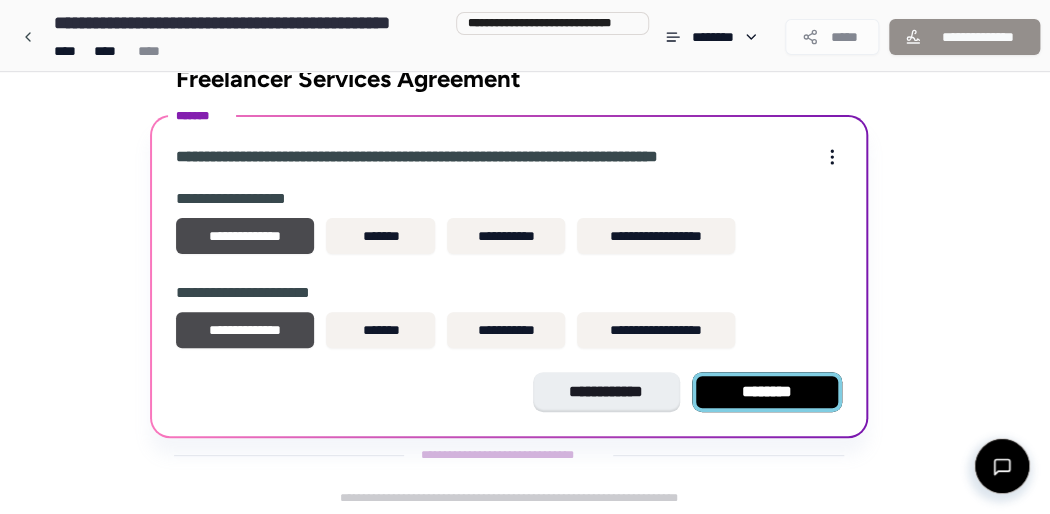 click on "********" at bounding box center [767, 392] 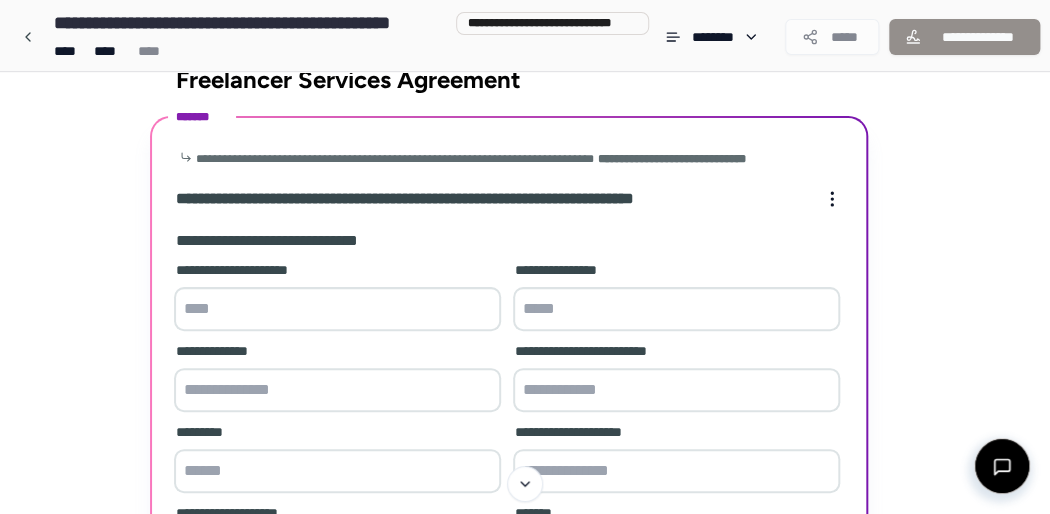 scroll, scrollTop: 40, scrollLeft: 0, axis: vertical 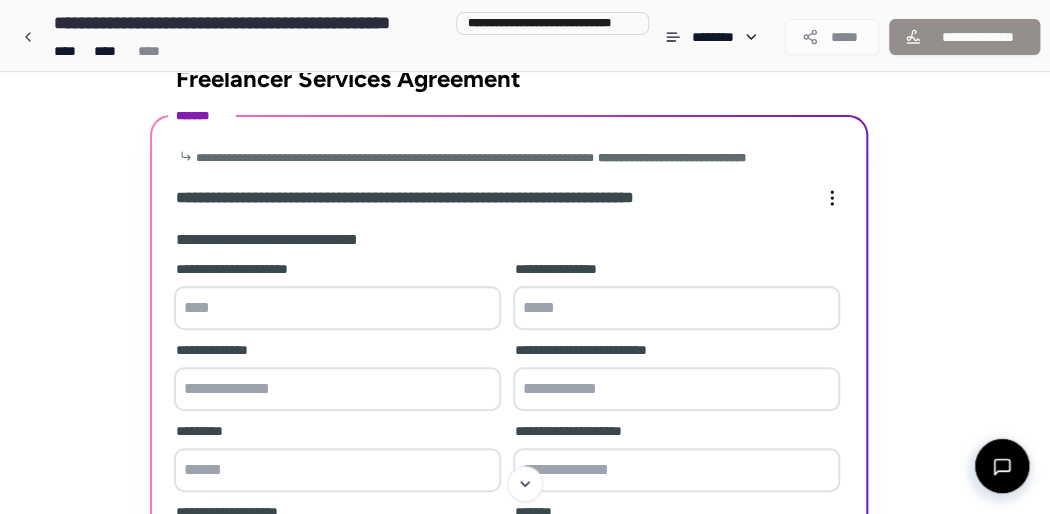 click at bounding box center (337, 308) 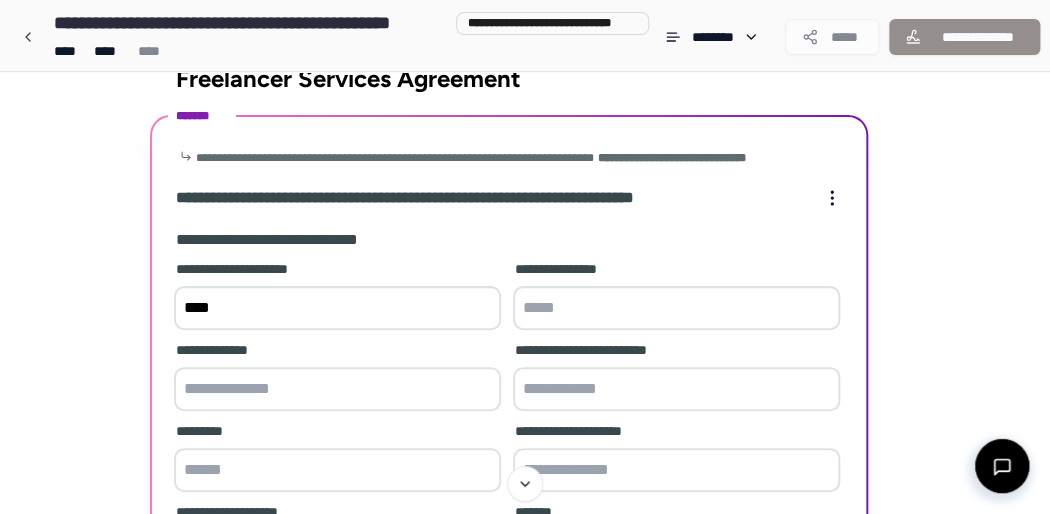 type on "*****" 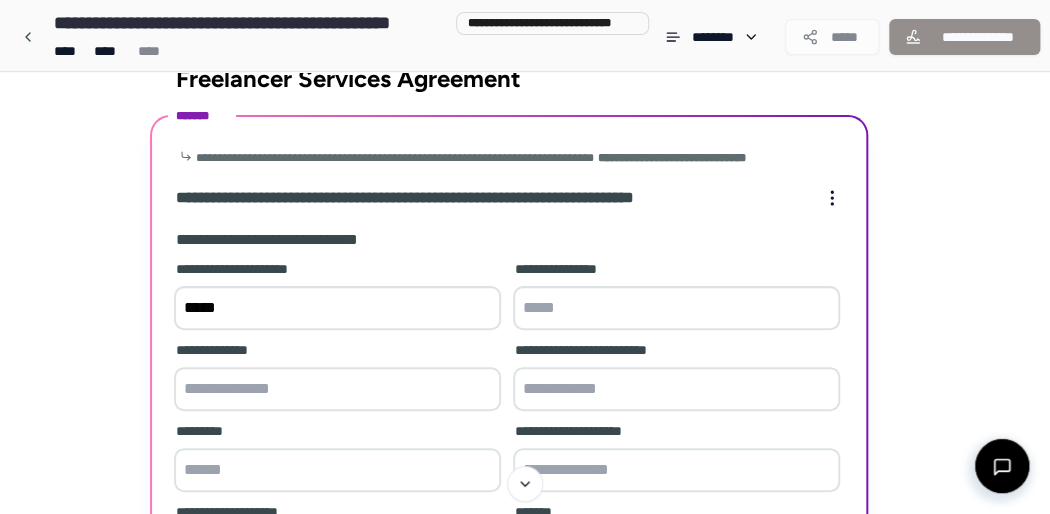 type on "*****" 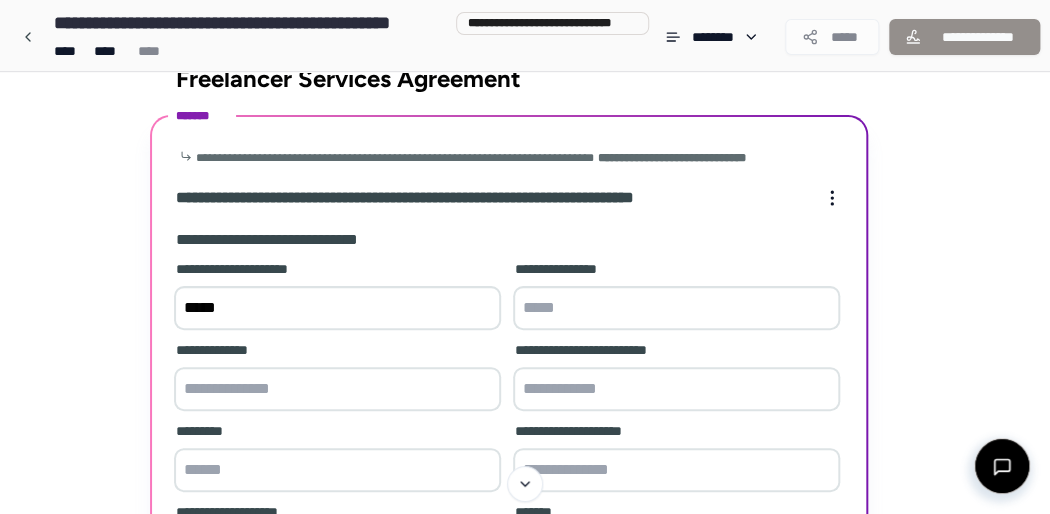 click at bounding box center [676, 308] 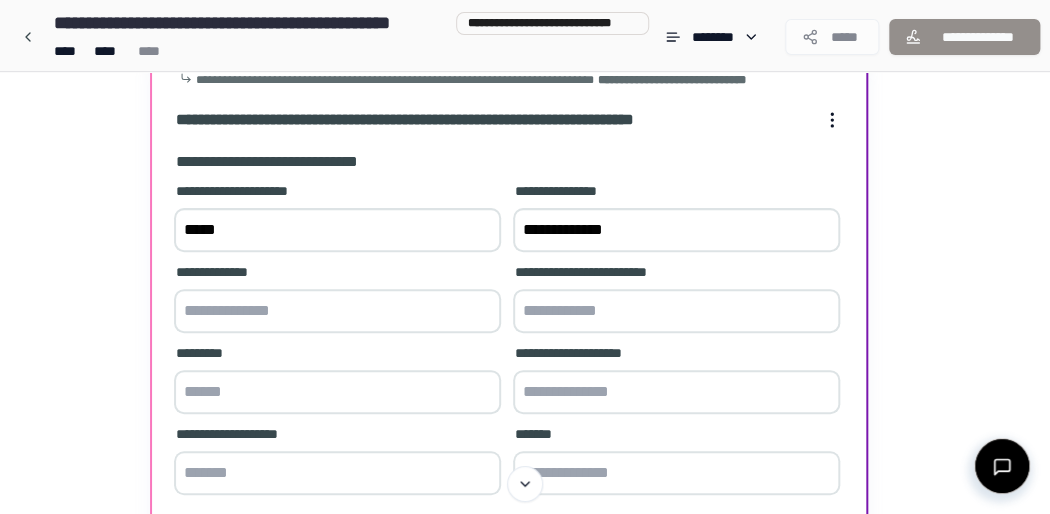 scroll, scrollTop: 120, scrollLeft: 0, axis: vertical 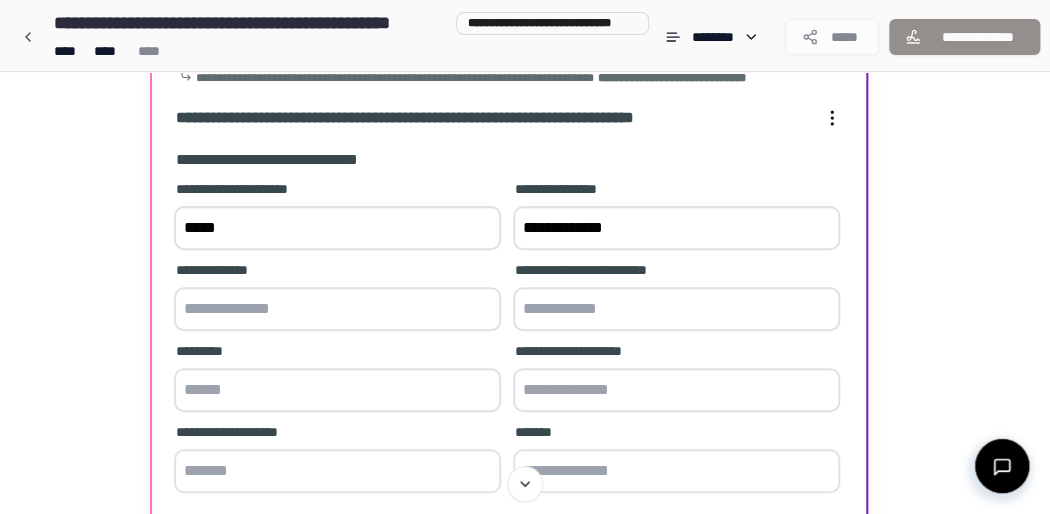 type on "**********" 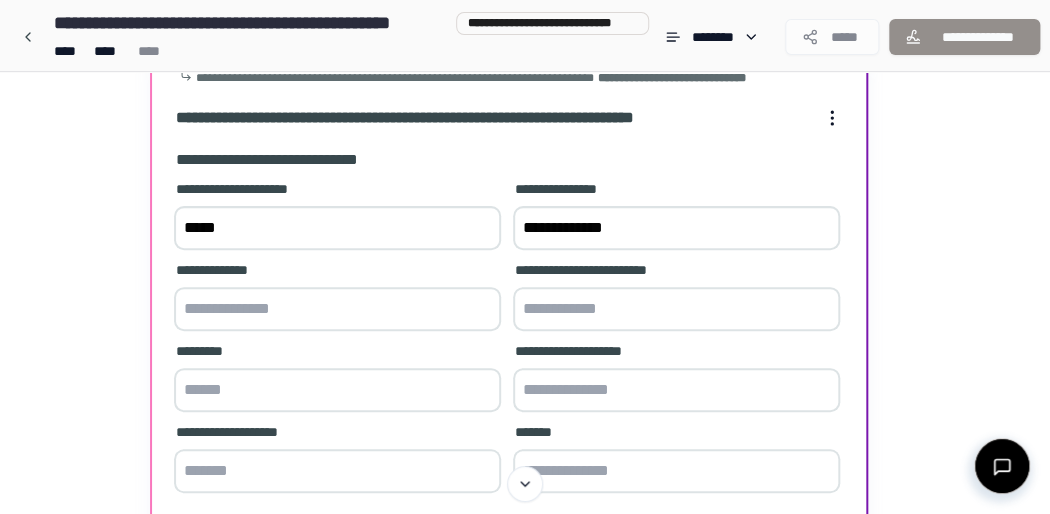 click at bounding box center (337, 309) 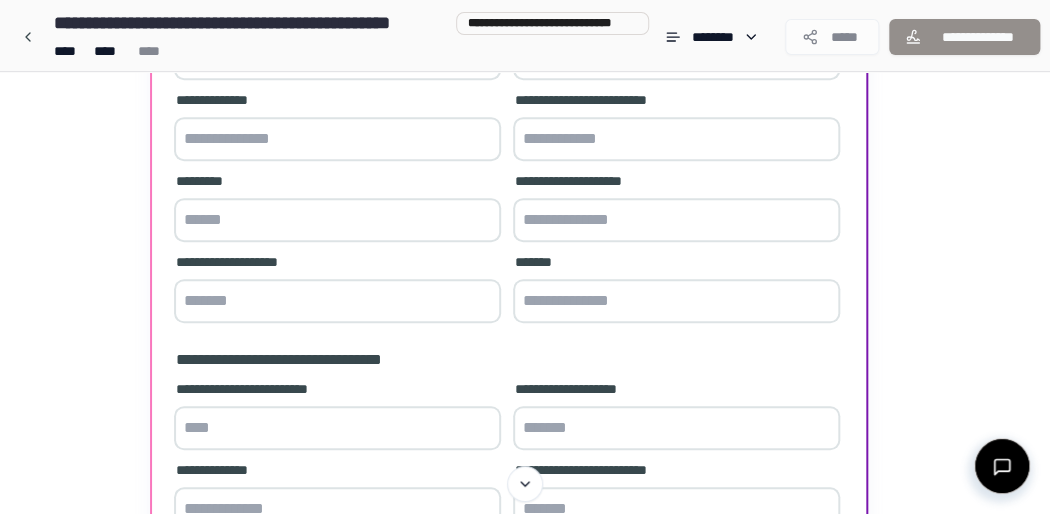 scroll, scrollTop: 288, scrollLeft: 0, axis: vertical 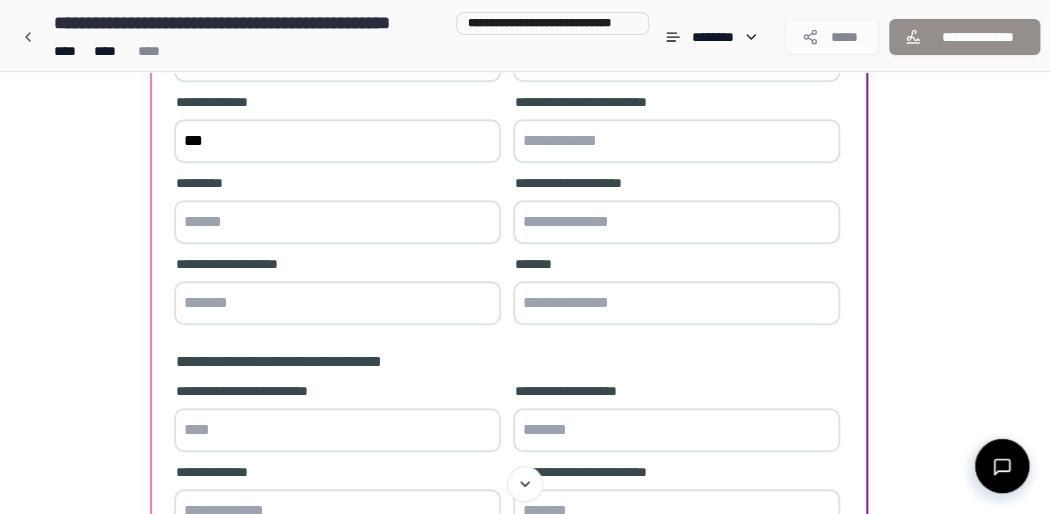 type on "**" 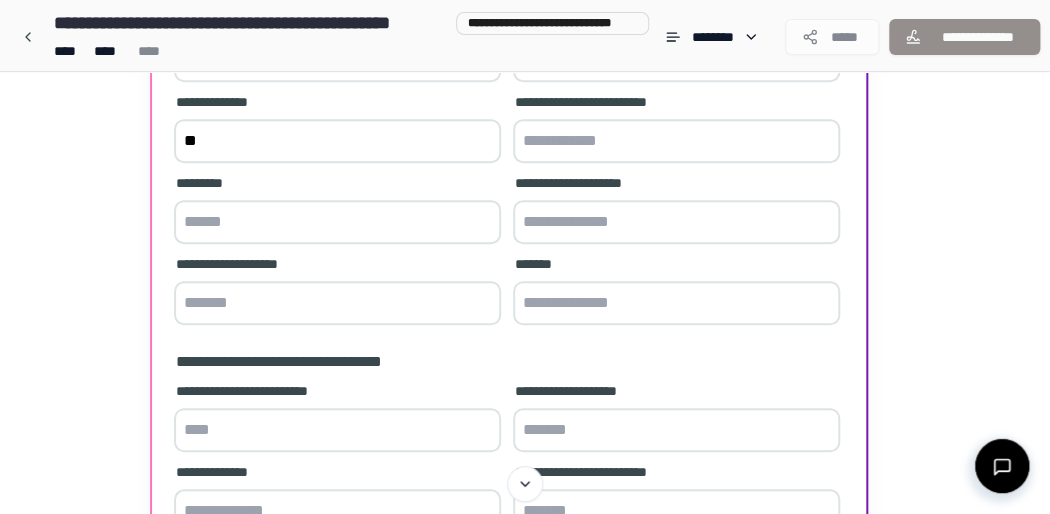 click at bounding box center [676, 141] 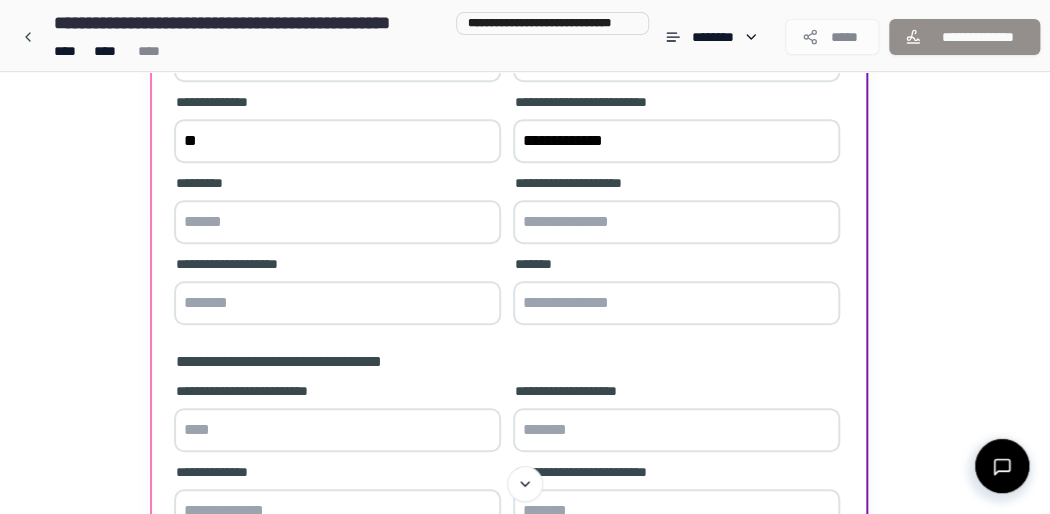 type on "**********" 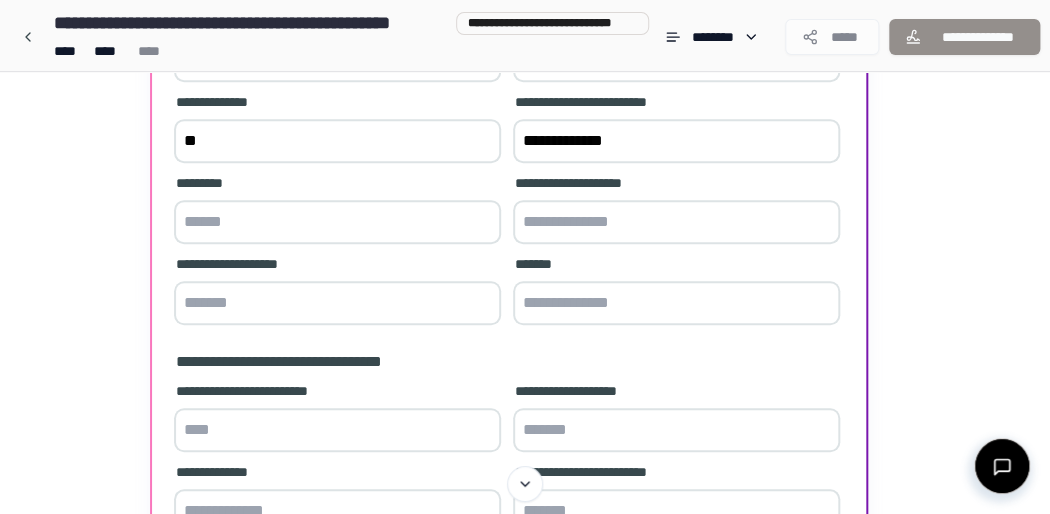drag, startPoint x: 446, startPoint y: 204, endPoint x: 423, endPoint y: 208, distance: 23.345236 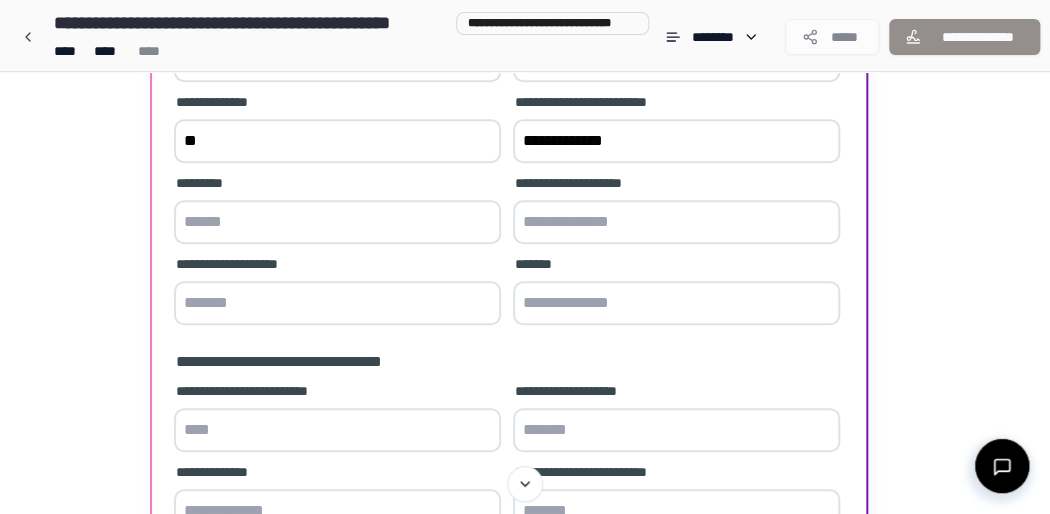 click at bounding box center (337, 222) 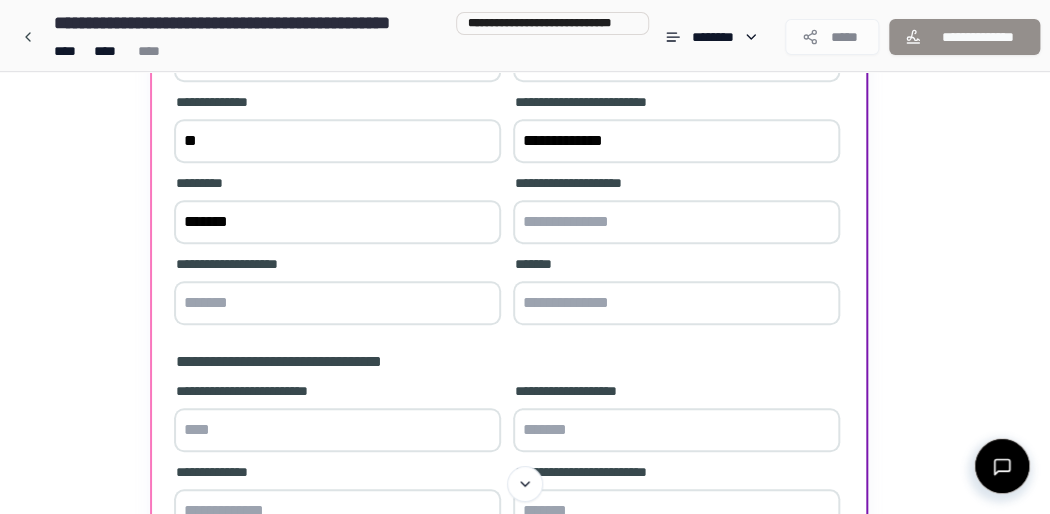 type on "*******" 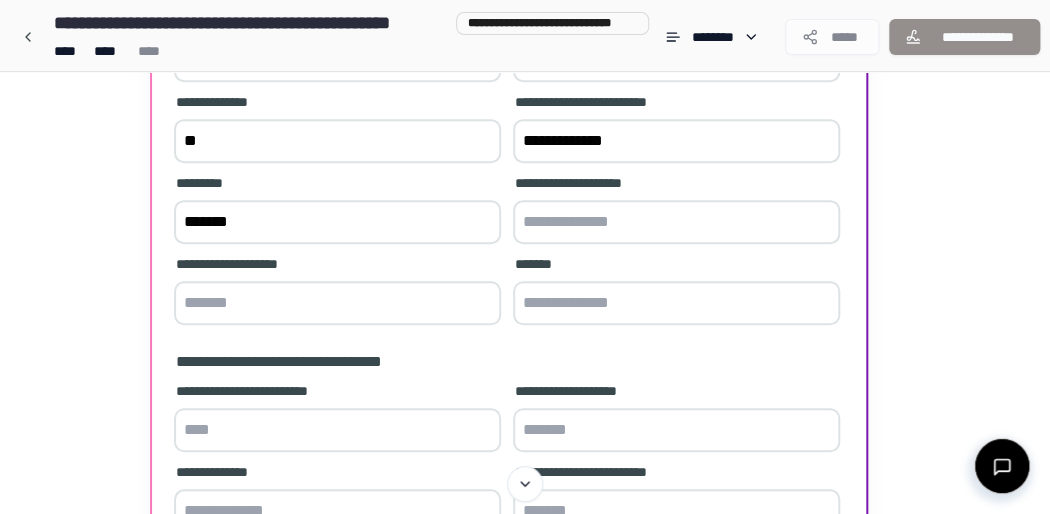 click at bounding box center [676, 222] 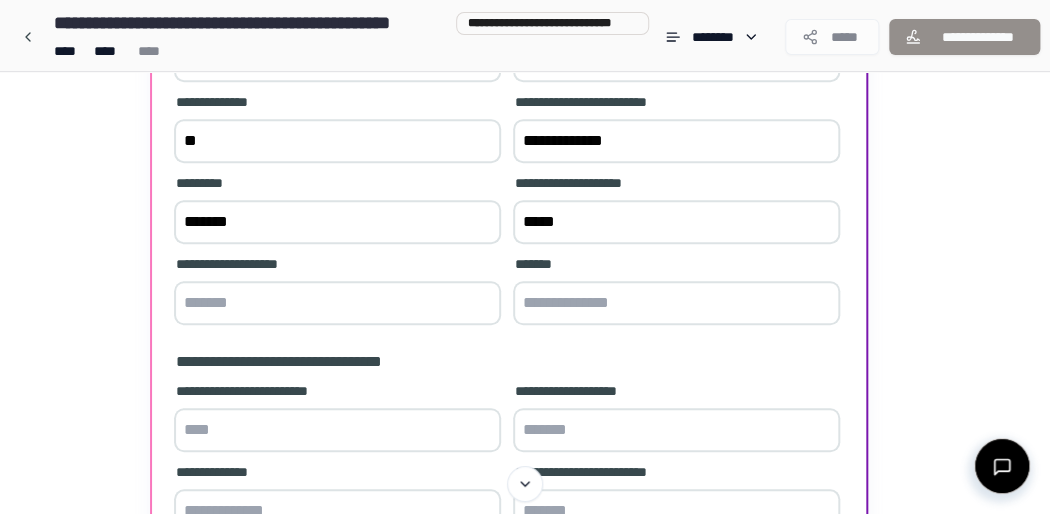 type on "*****" 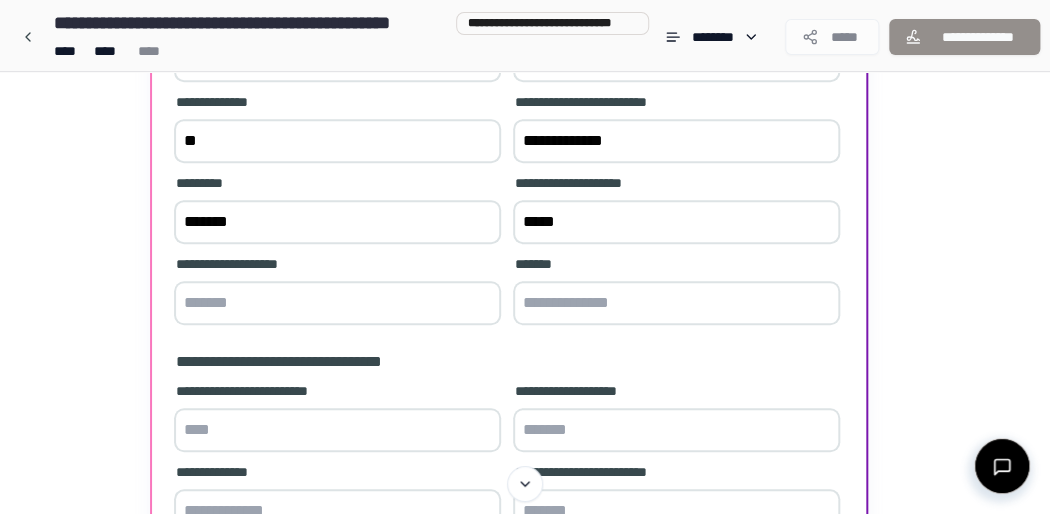 click at bounding box center (337, 303) 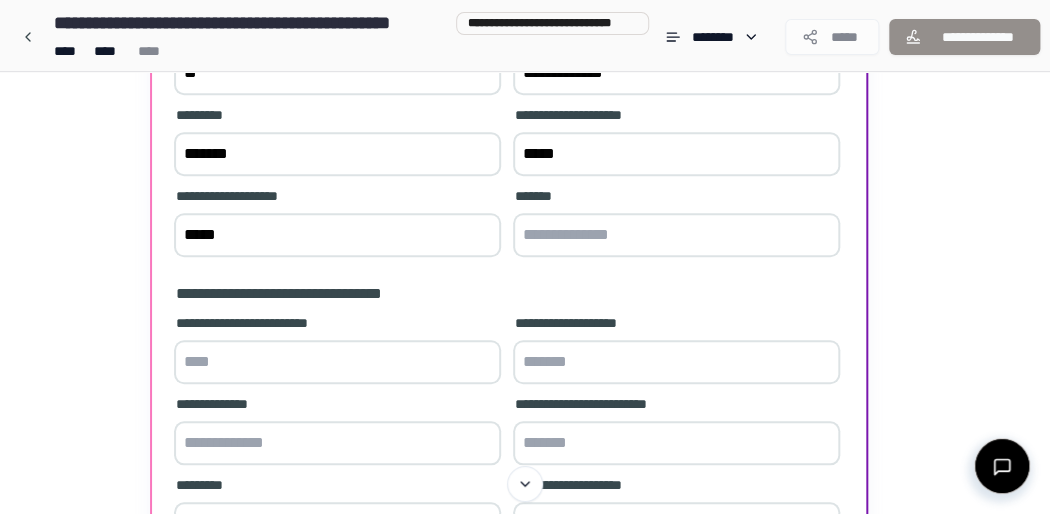 scroll, scrollTop: 360, scrollLeft: 0, axis: vertical 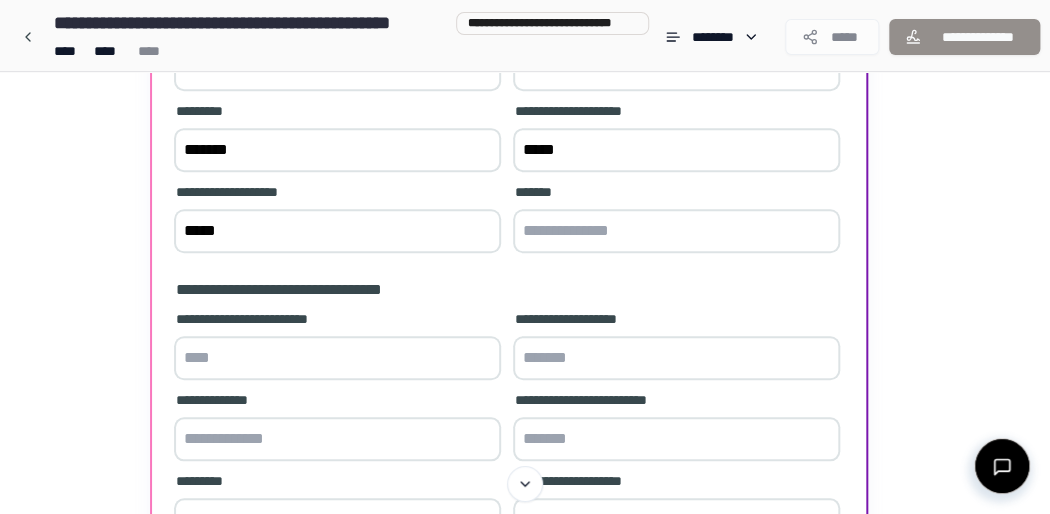 type on "*****" 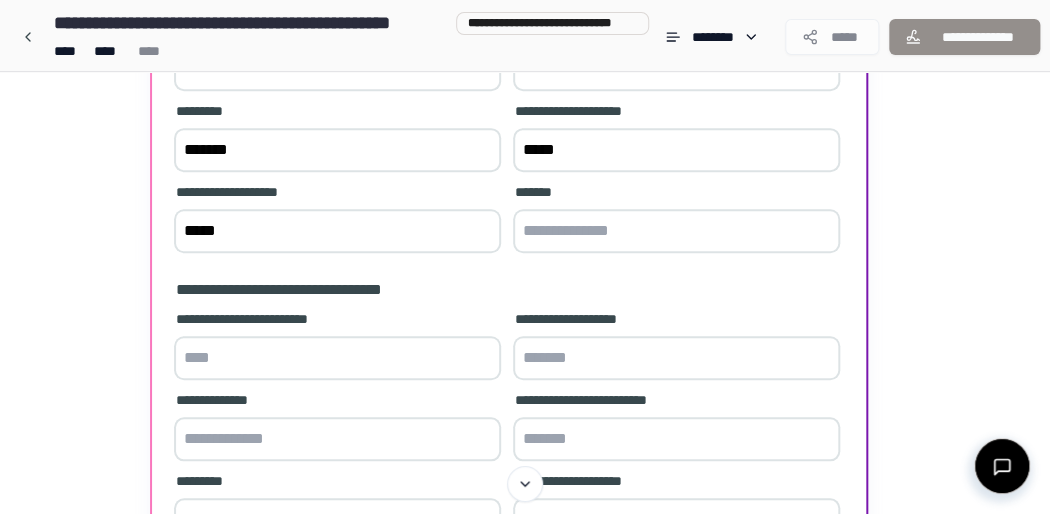 click at bounding box center [676, 231] 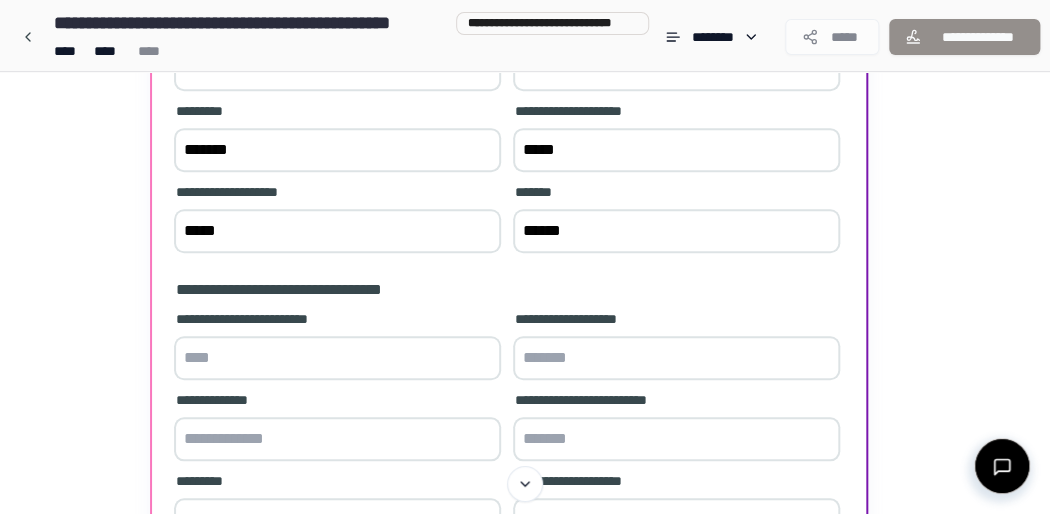 scroll, scrollTop: 452, scrollLeft: 0, axis: vertical 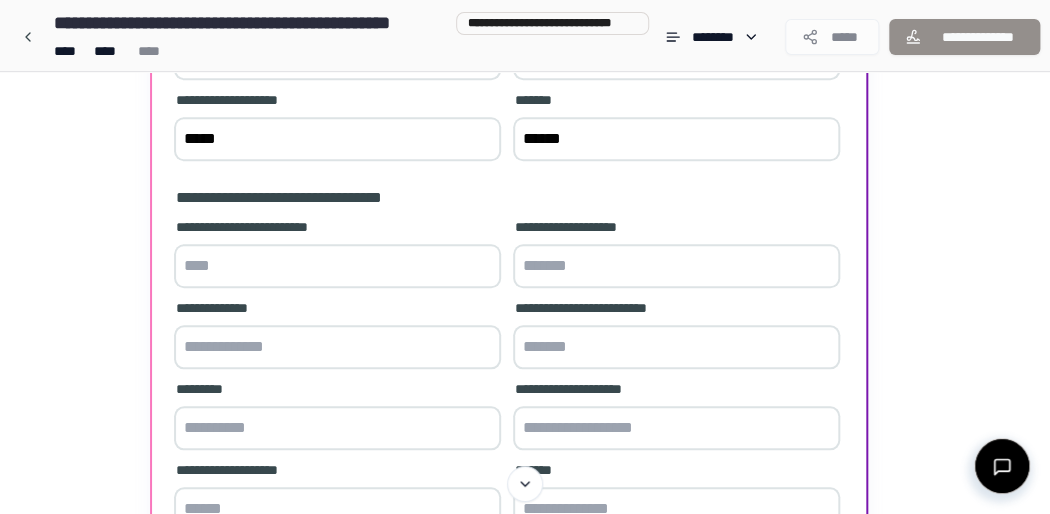 type on "******" 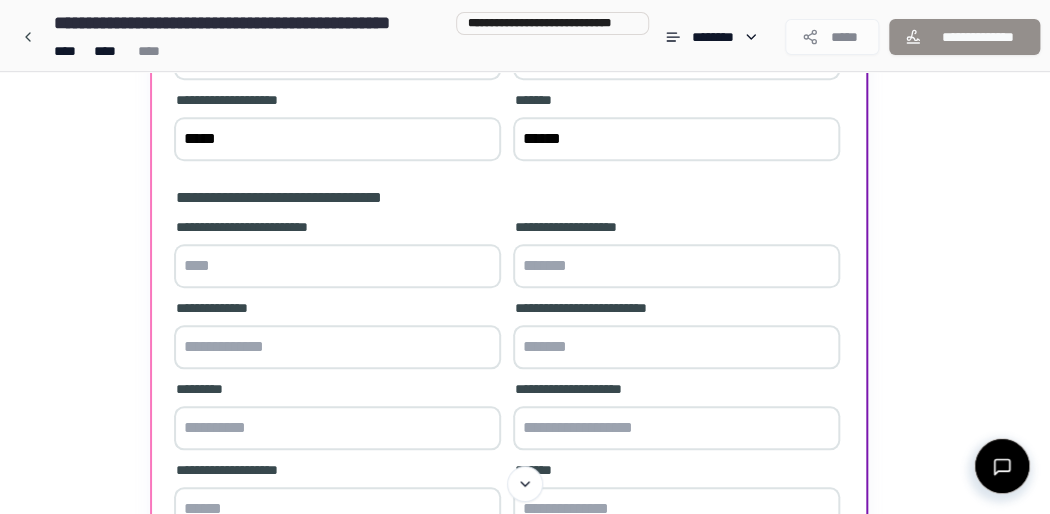 drag, startPoint x: 420, startPoint y: 288, endPoint x: 395, endPoint y: 261, distance: 36.796738 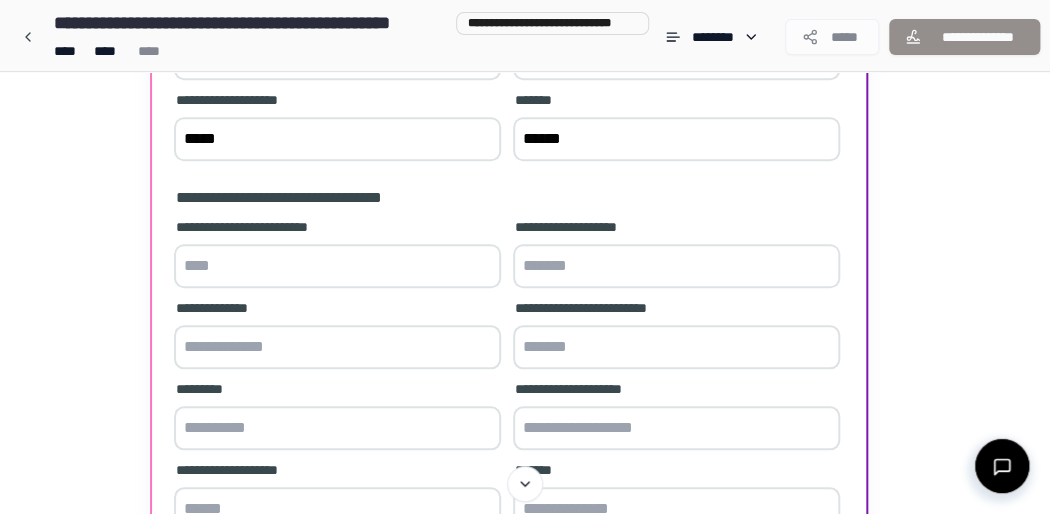 click on "**********" at bounding box center (337, 255) 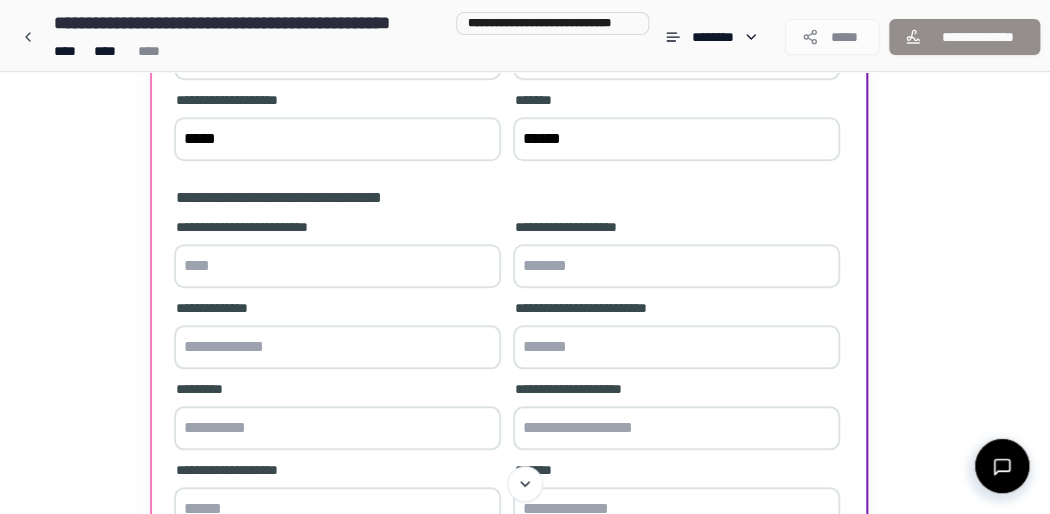 click at bounding box center (337, 266) 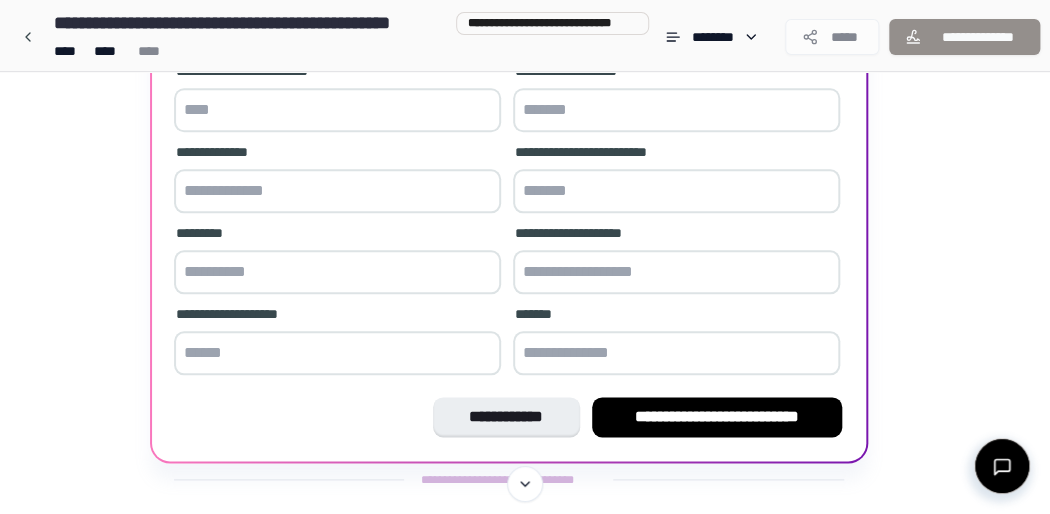 scroll, scrollTop: 608, scrollLeft: 0, axis: vertical 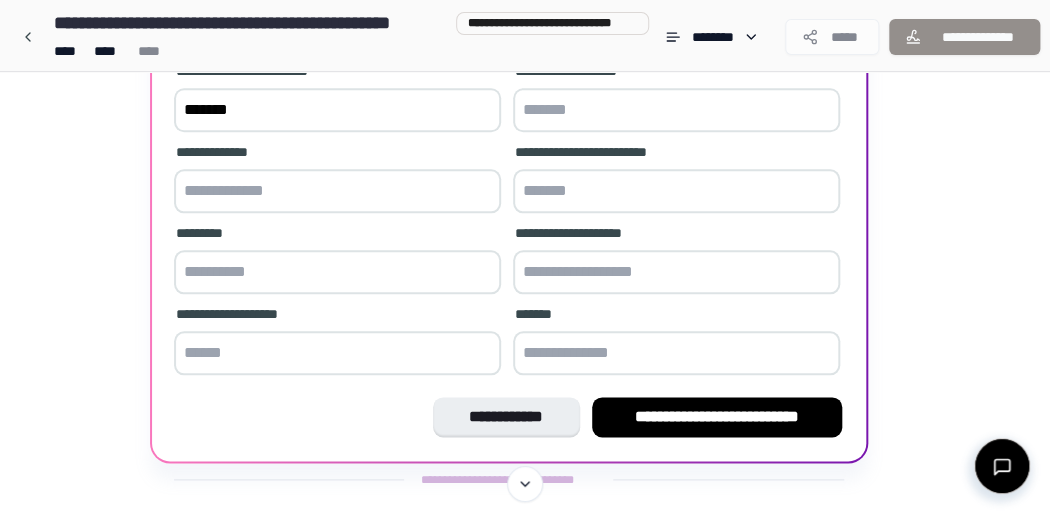 type on "*******" 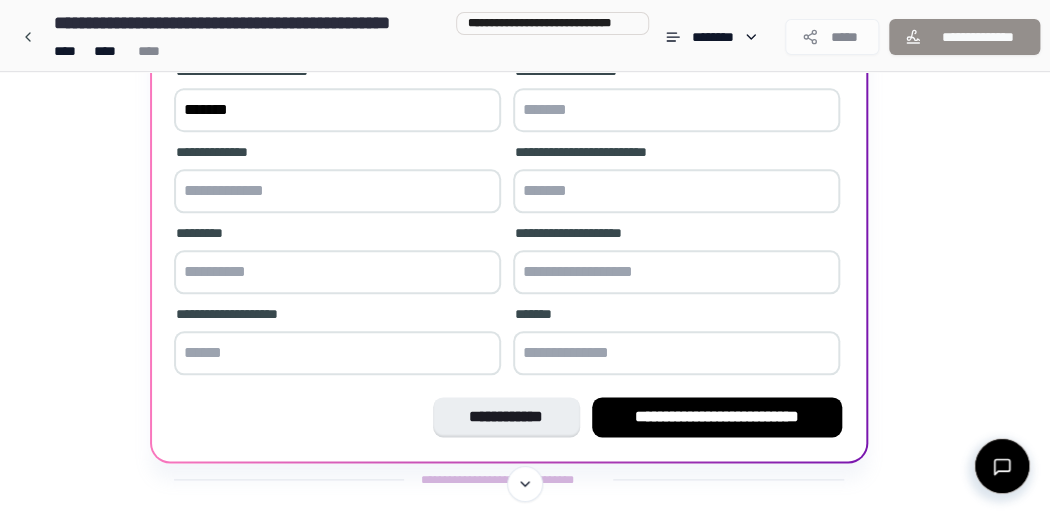 click at bounding box center (676, 110) 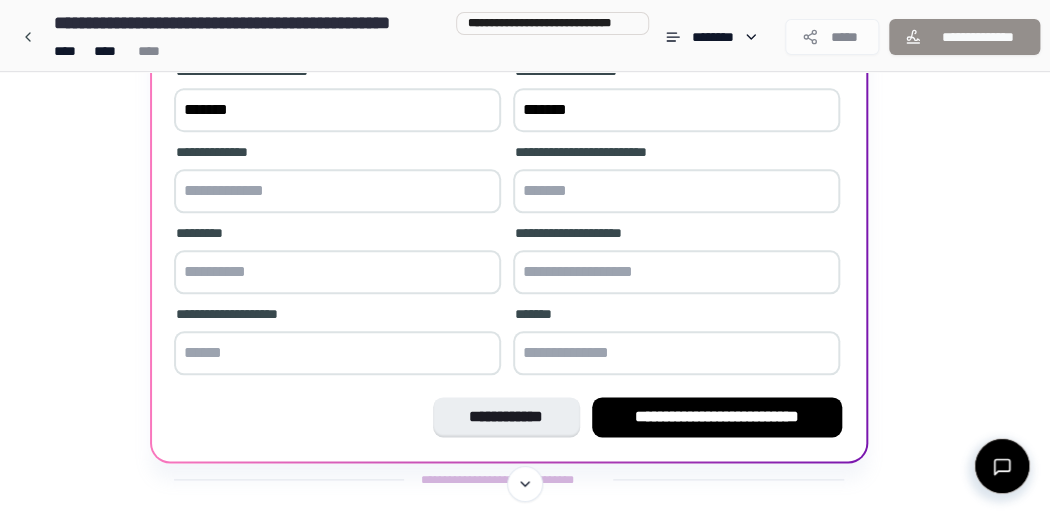 type on "*******" 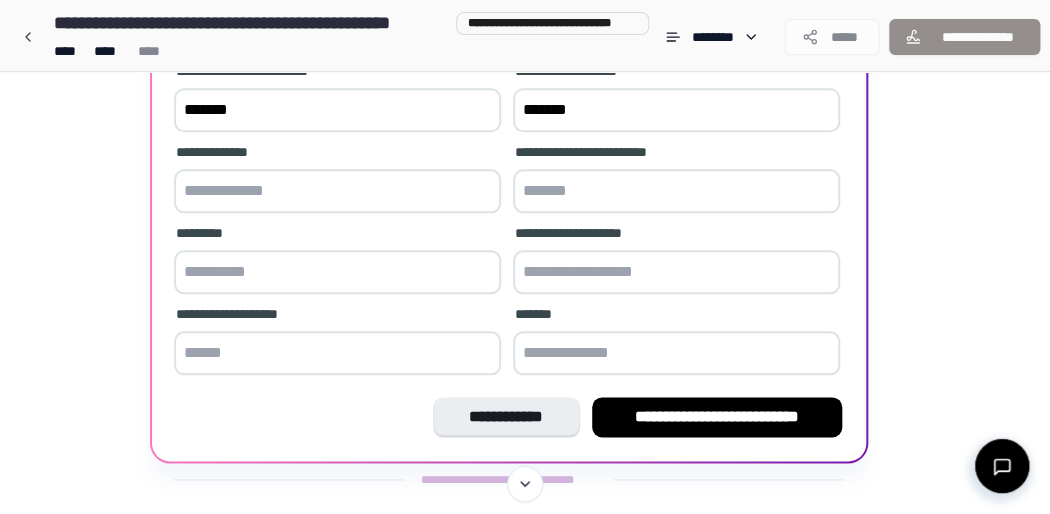click at bounding box center [337, 191] 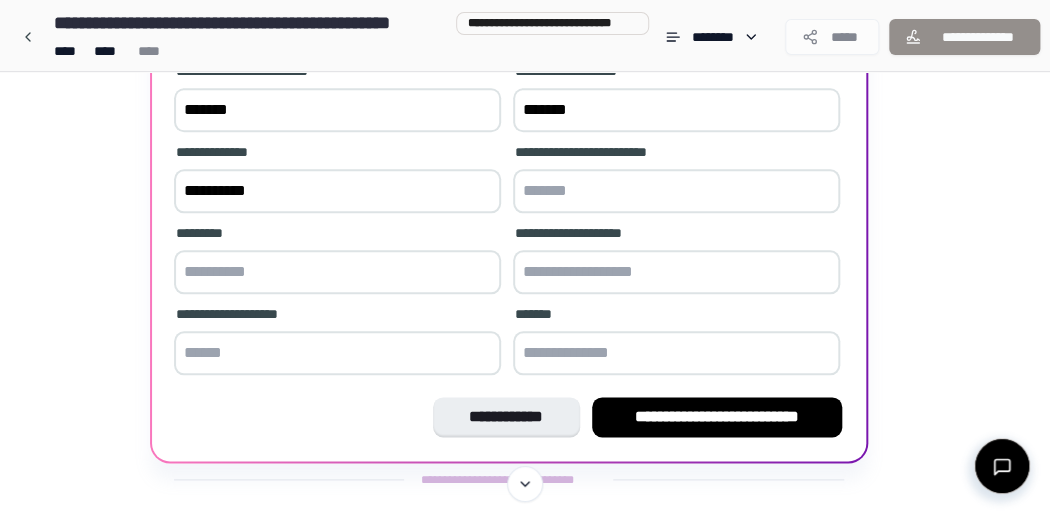 type on "**********" 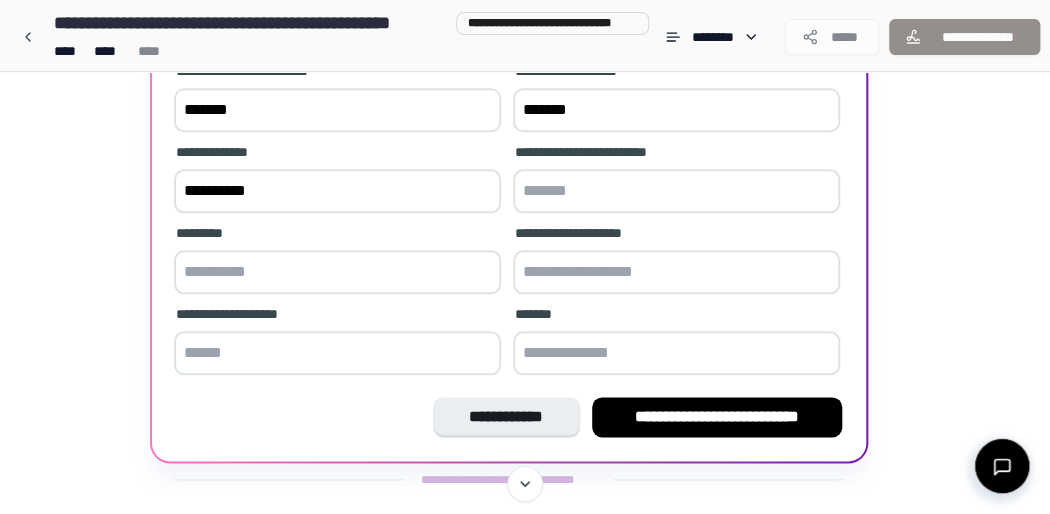 click at bounding box center (676, 191) 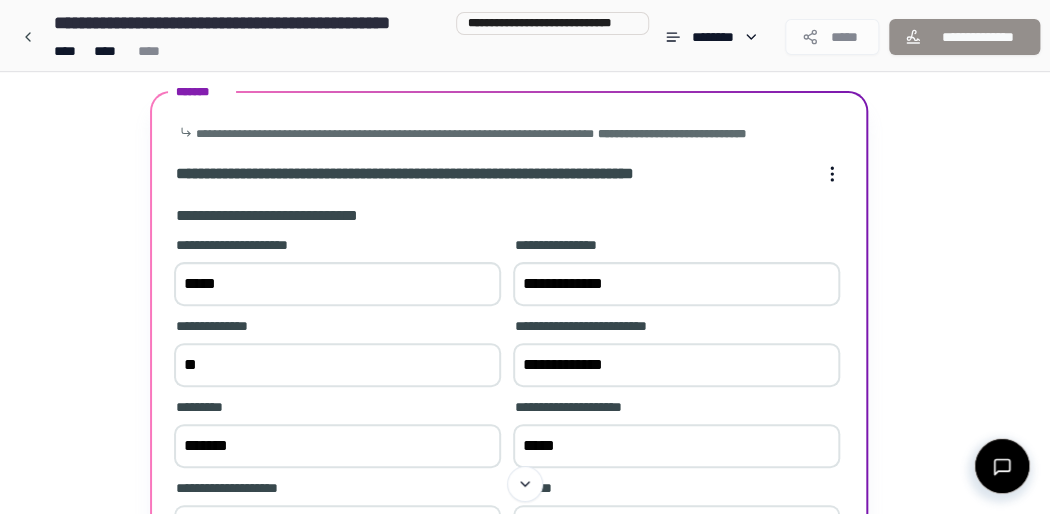 scroll, scrollTop: 86, scrollLeft: 0, axis: vertical 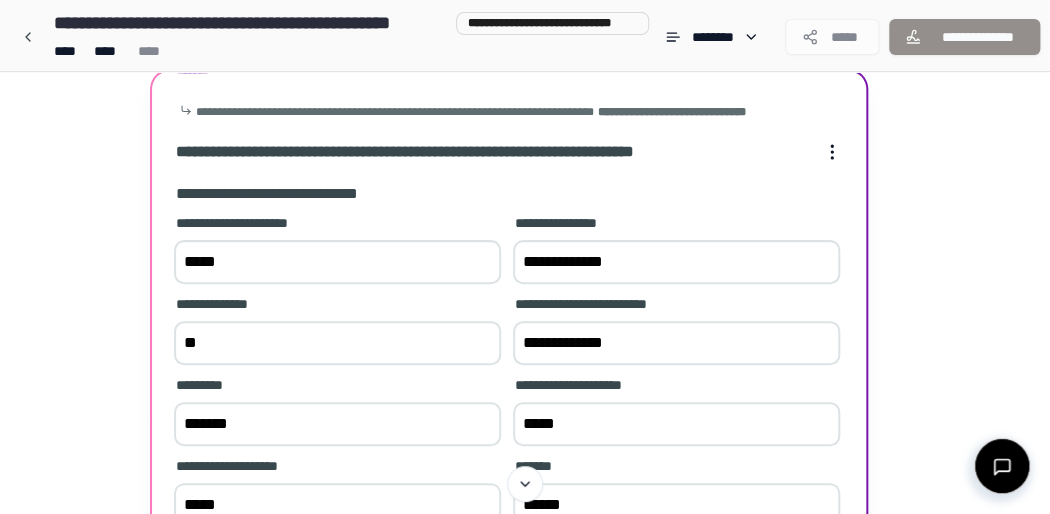 click on "**" at bounding box center [337, 343] 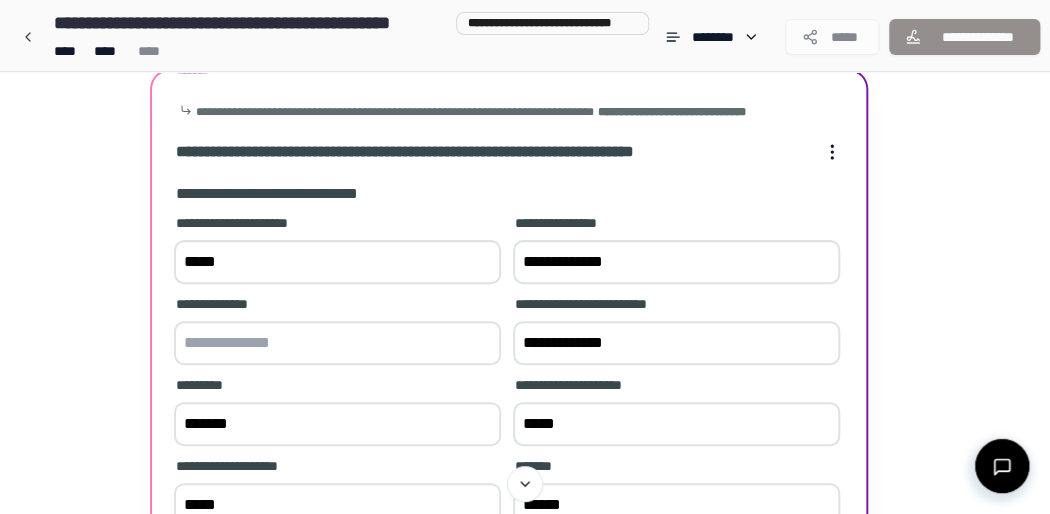 type on "*" 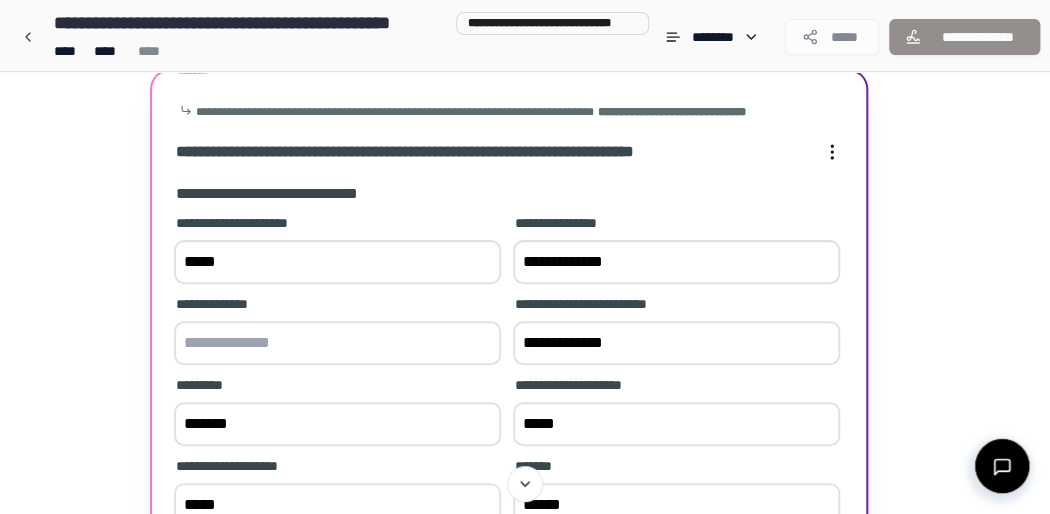 type on "*" 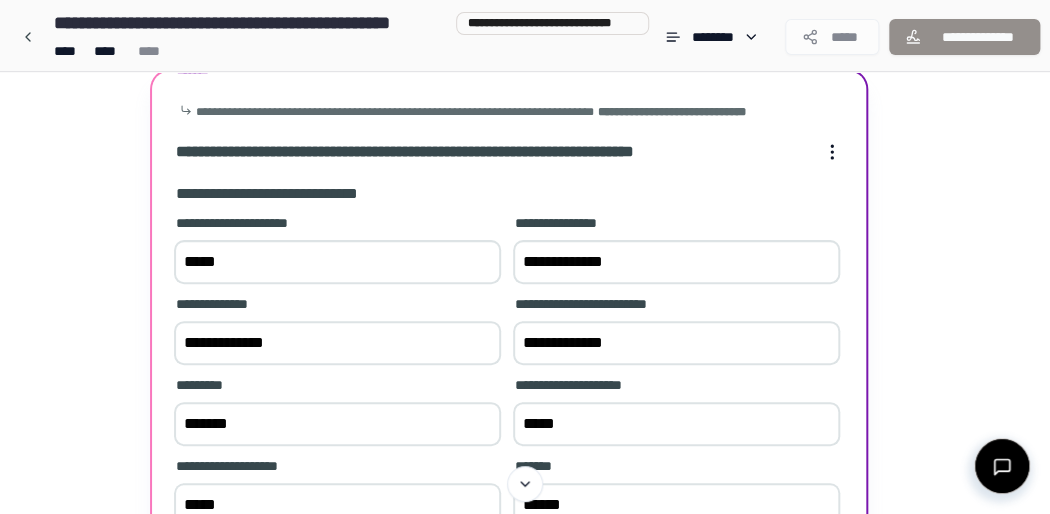 type on "**********" 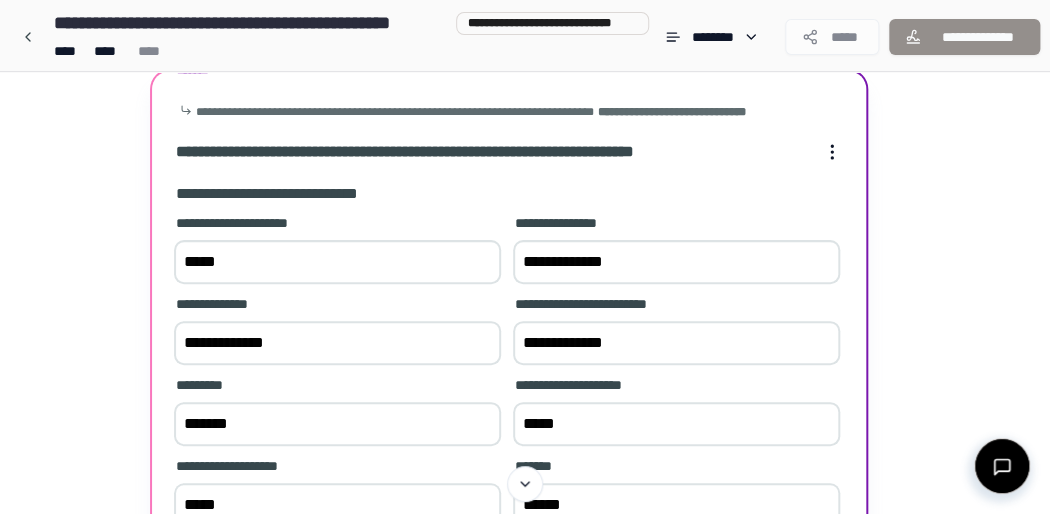 click on "**********" at bounding box center [676, 343] 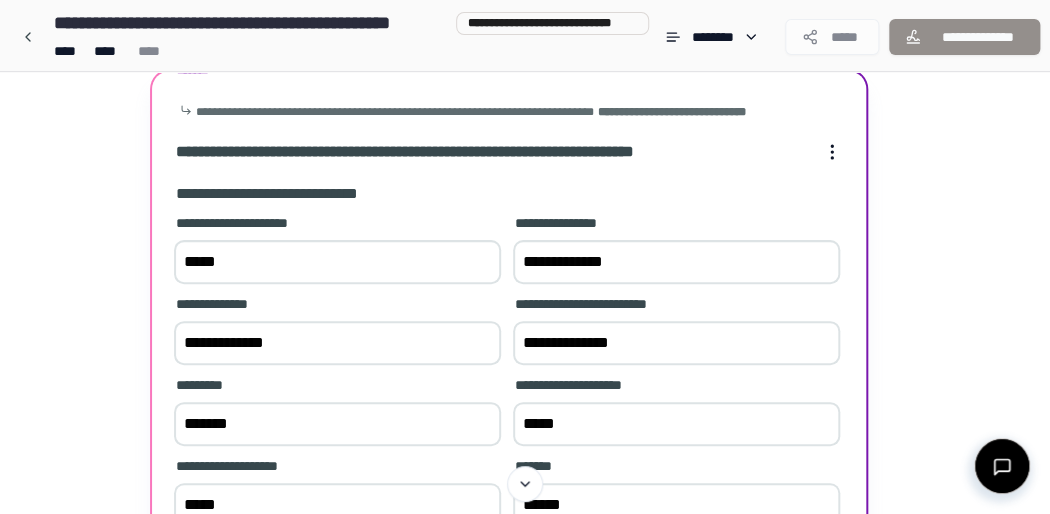 type on "**********" 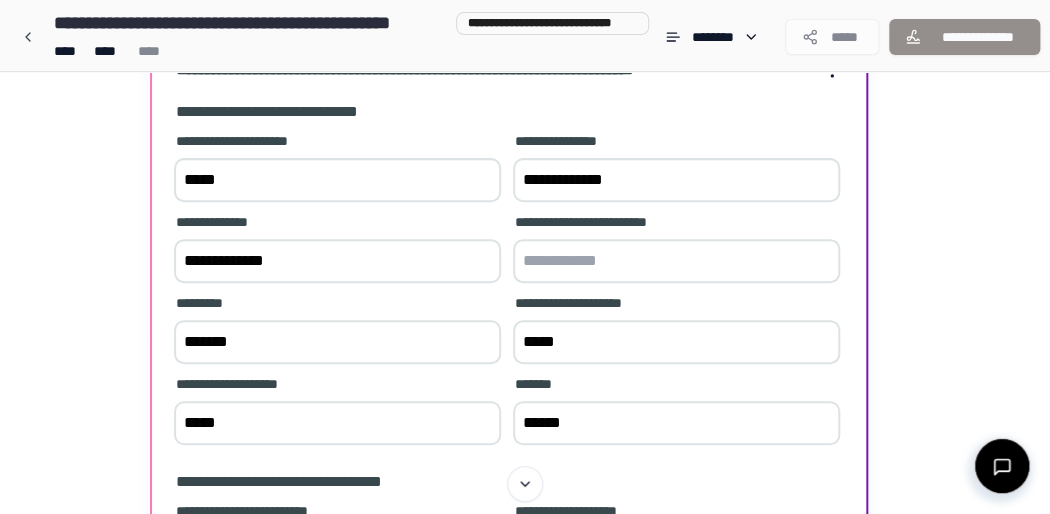 scroll, scrollTop: 152, scrollLeft: 0, axis: vertical 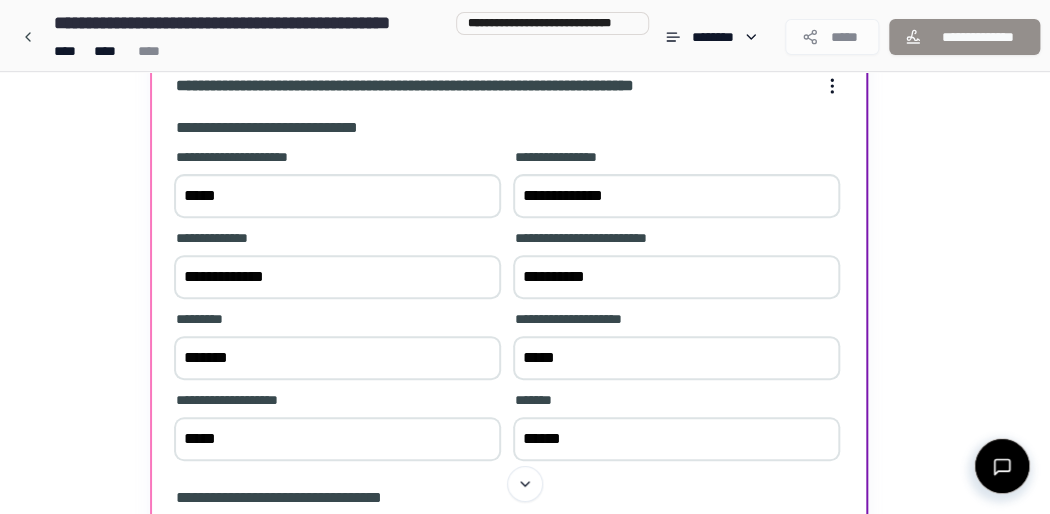 type on "**********" 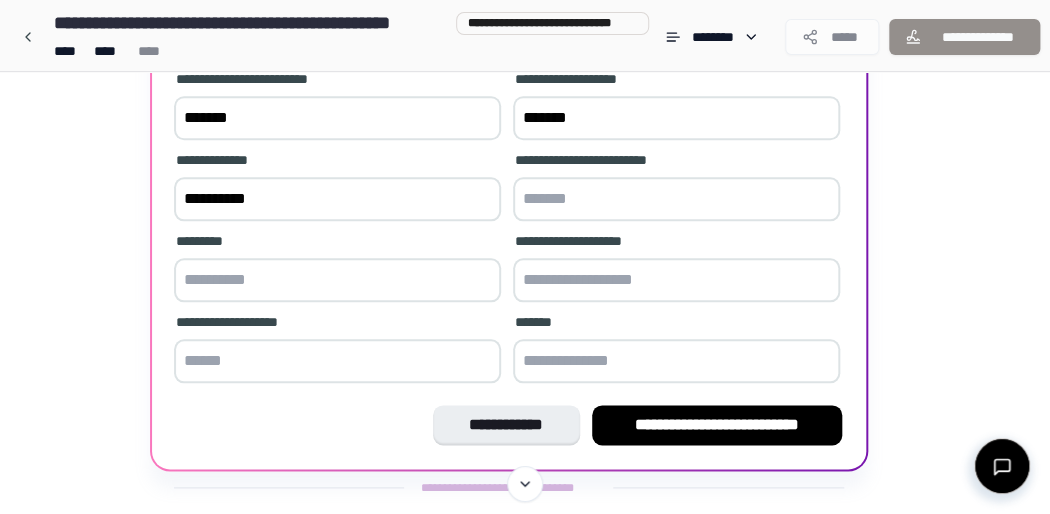 scroll, scrollTop: 598, scrollLeft: 0, axis: vertical 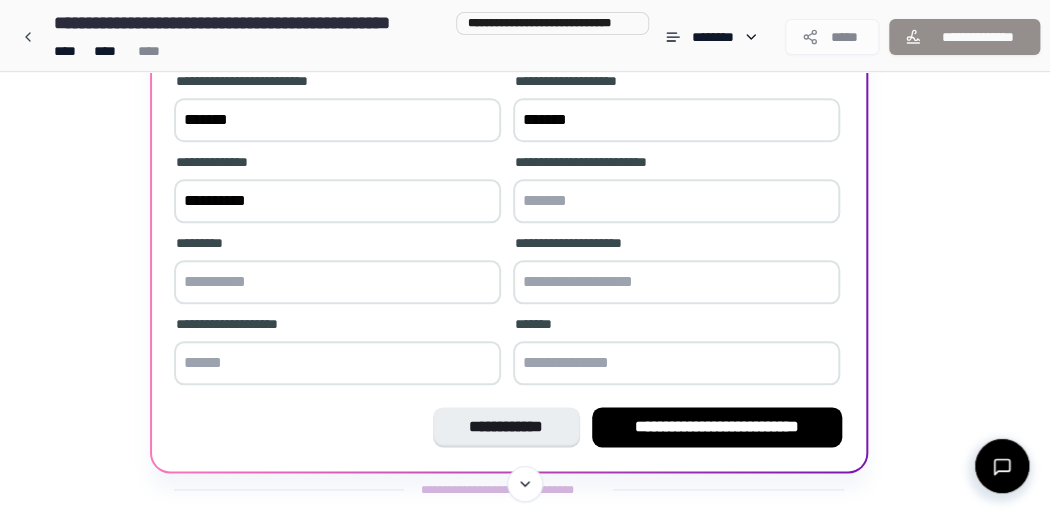 type 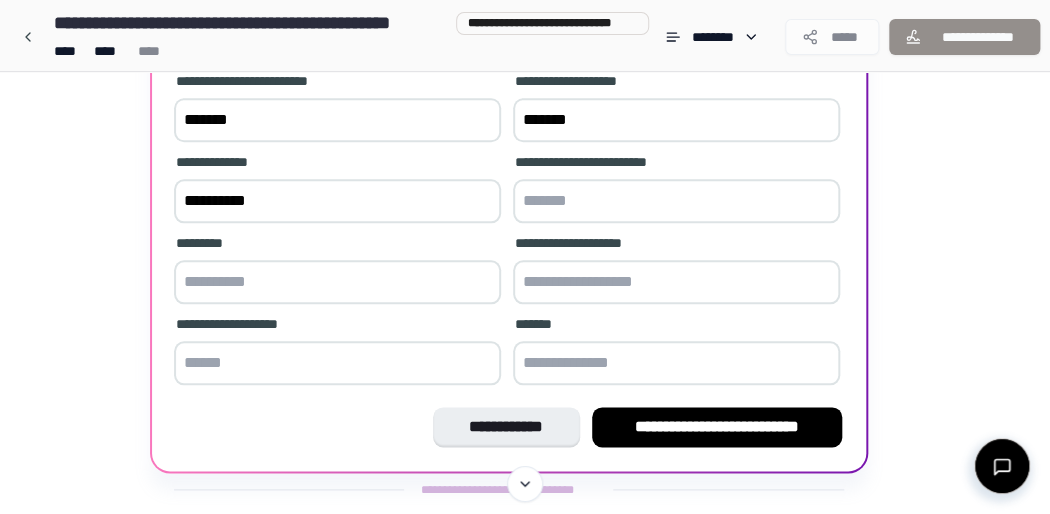 click at bounding box center [337, 282] 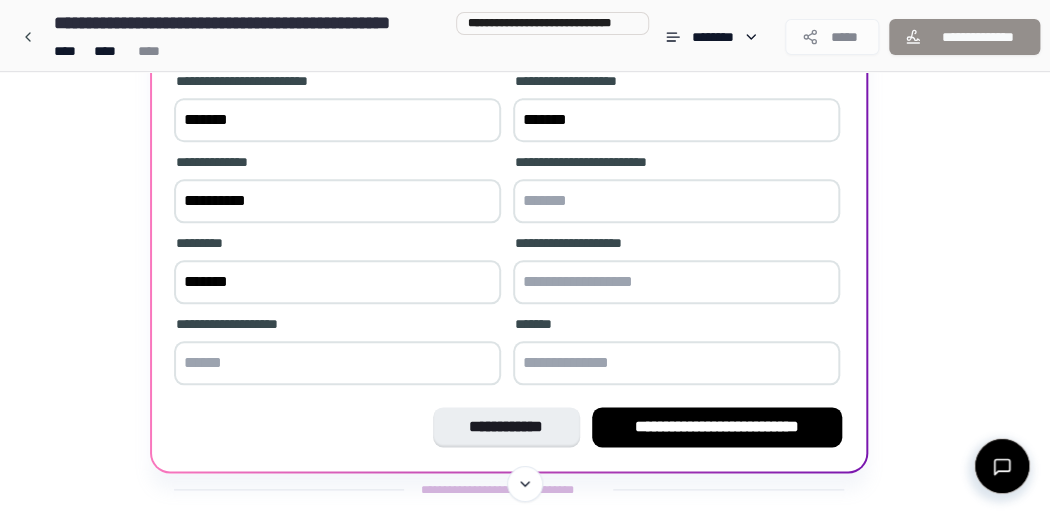type on "*******" 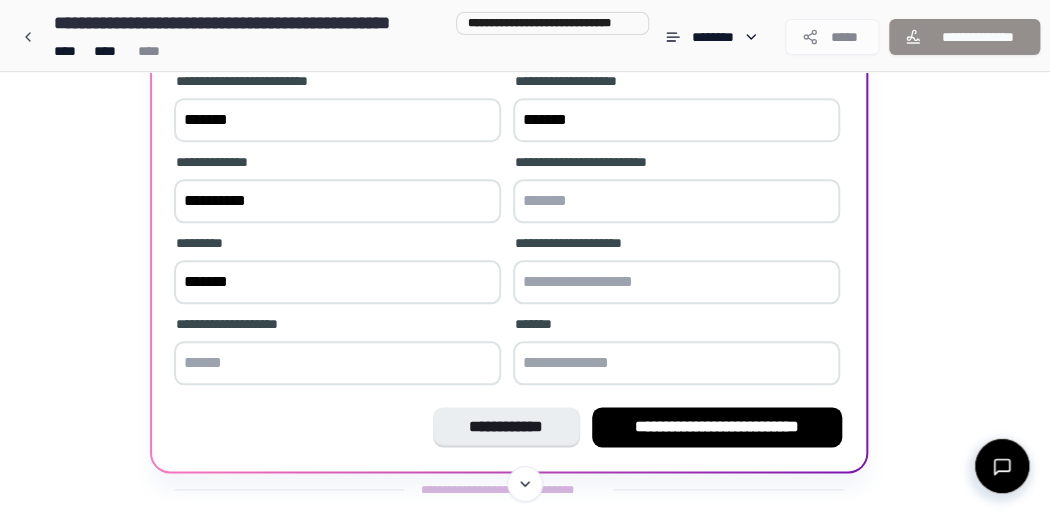 click at bounding box center (676, 282) 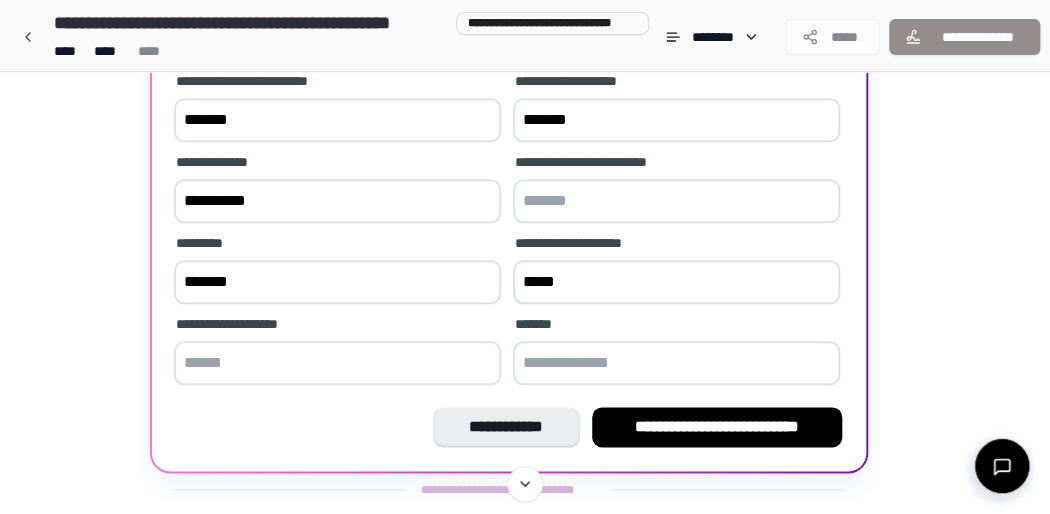 type on "*****" 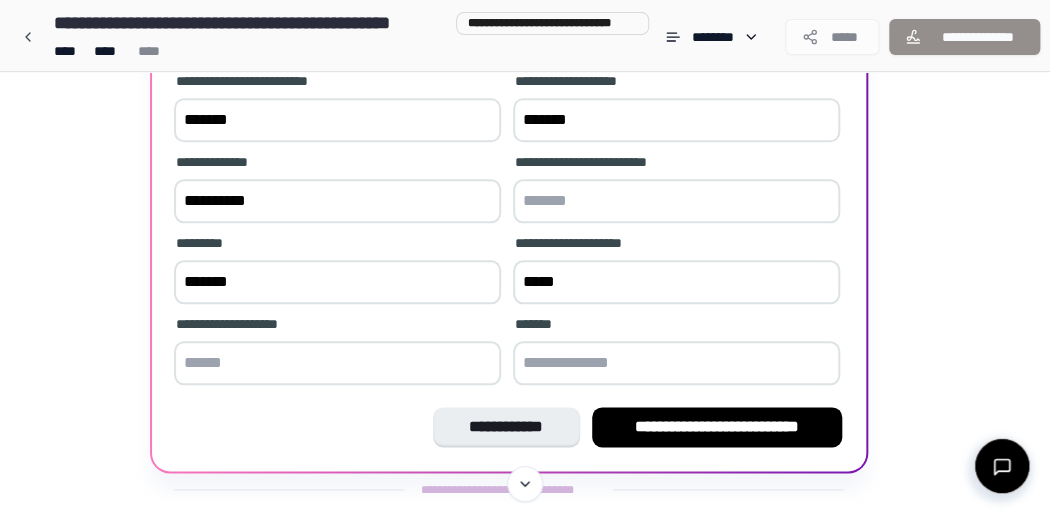 click at bounding box center [337, 363] 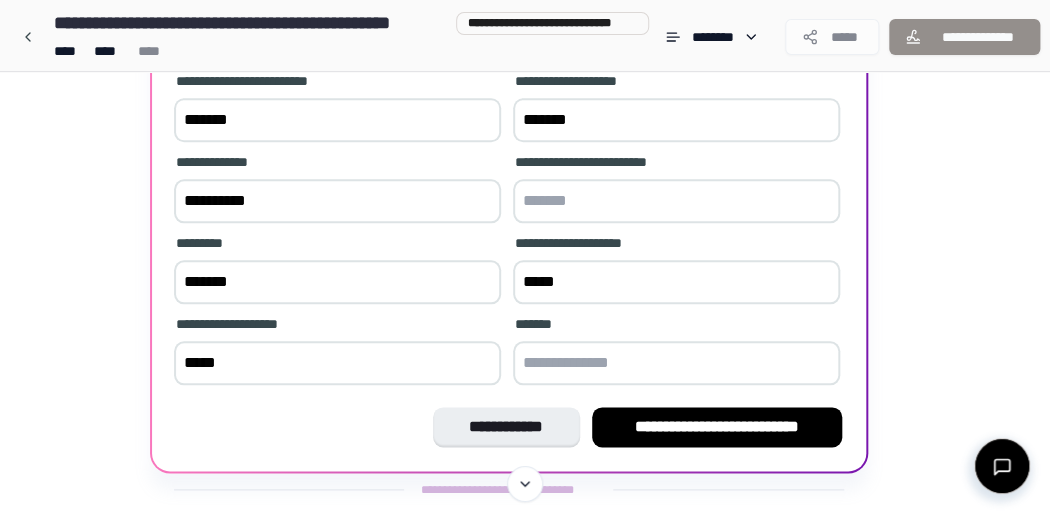 type on "*****" 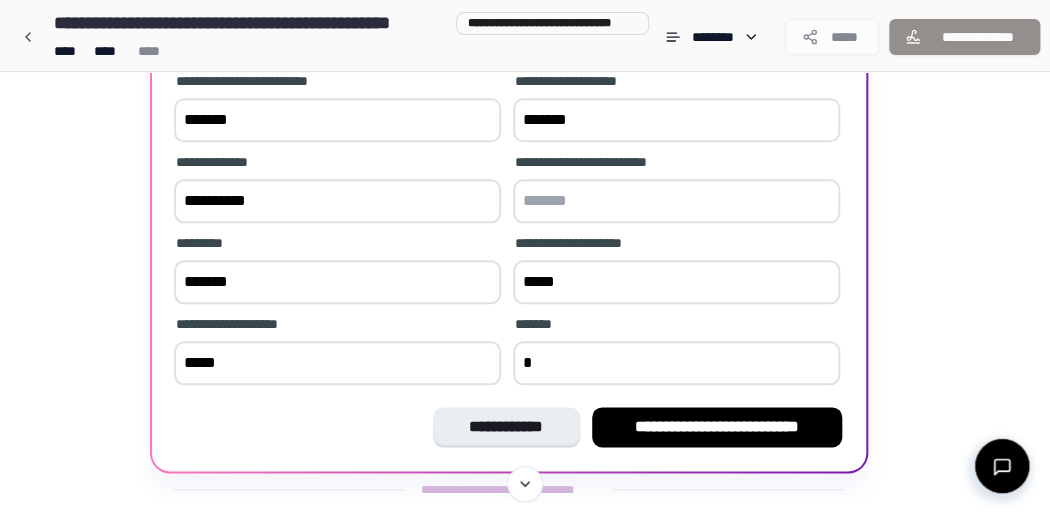 click on "*" at bounding box center (676, 363) 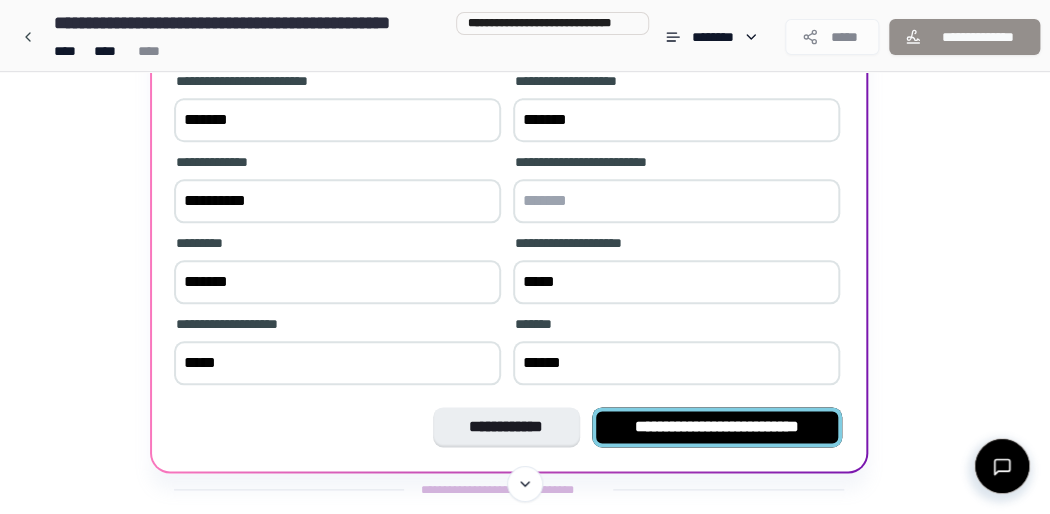 type on "******" 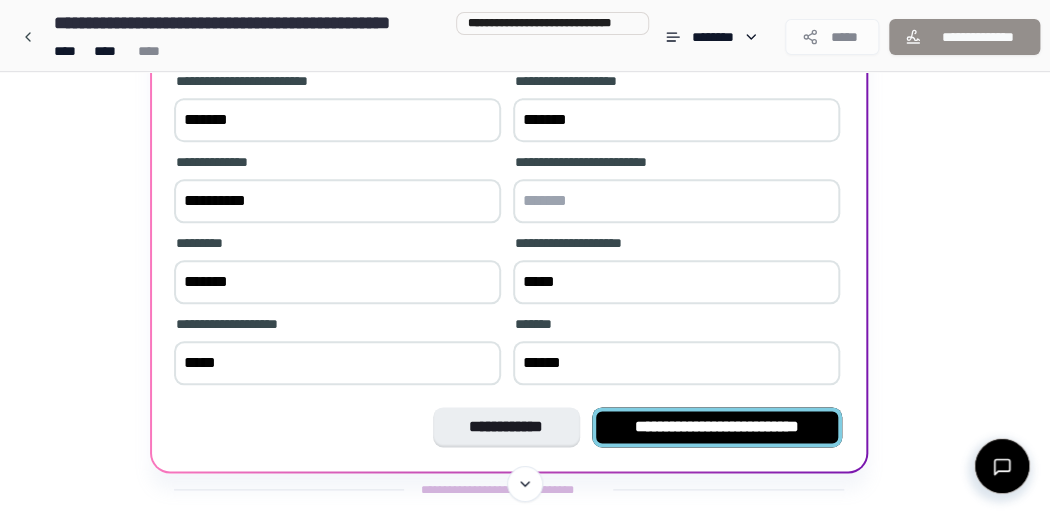 click on "**********" at bounding box center (717, 427) 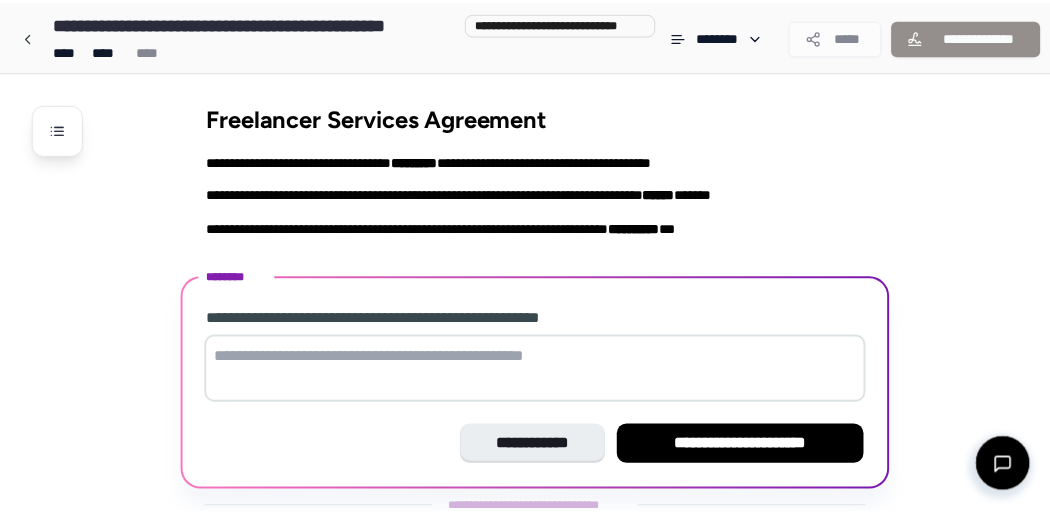 scroll, scrollTop: 53, scrollLeft: 0, axis: vertical 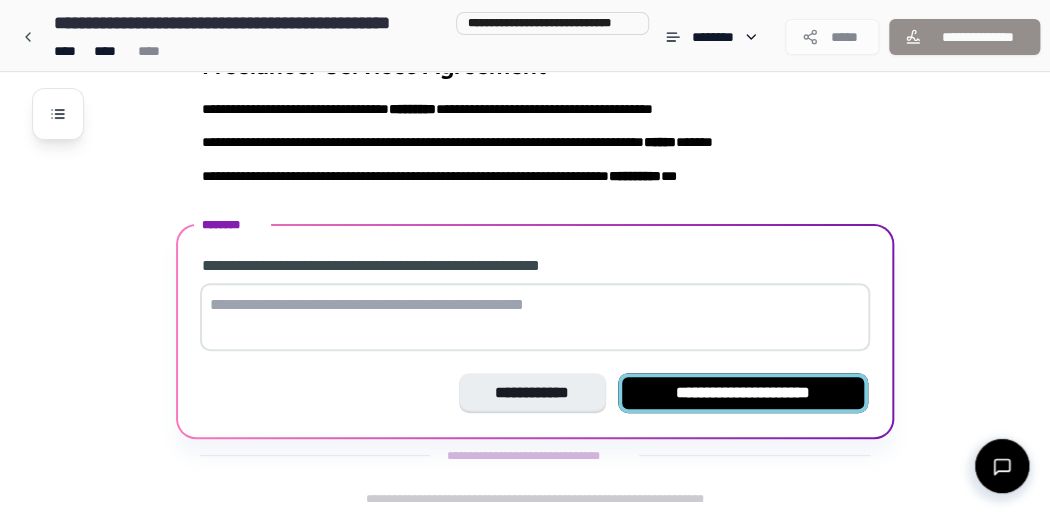 click on "**********" at bounding box center [743, 393] 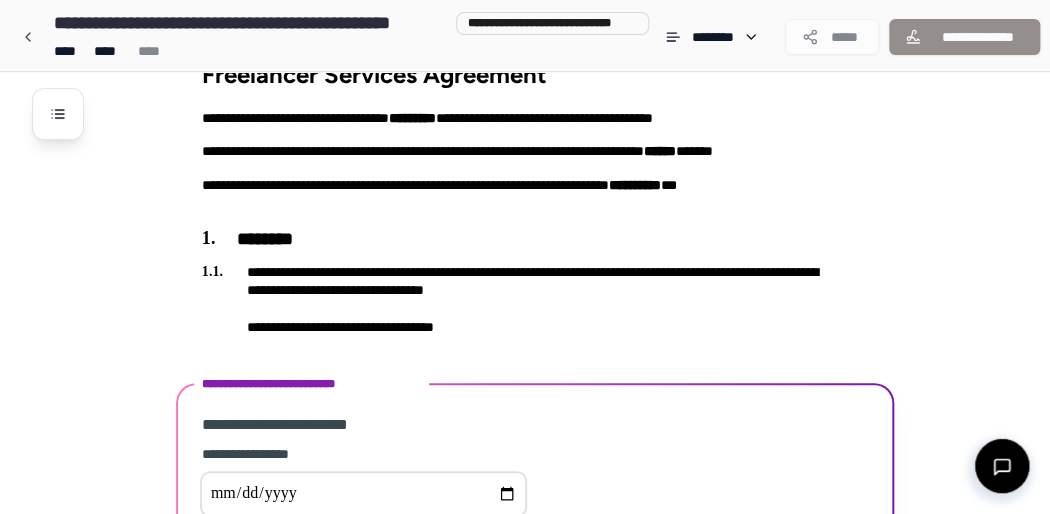 scroll, scrollTop: 287, scrollLeft: 0, axis: vertical 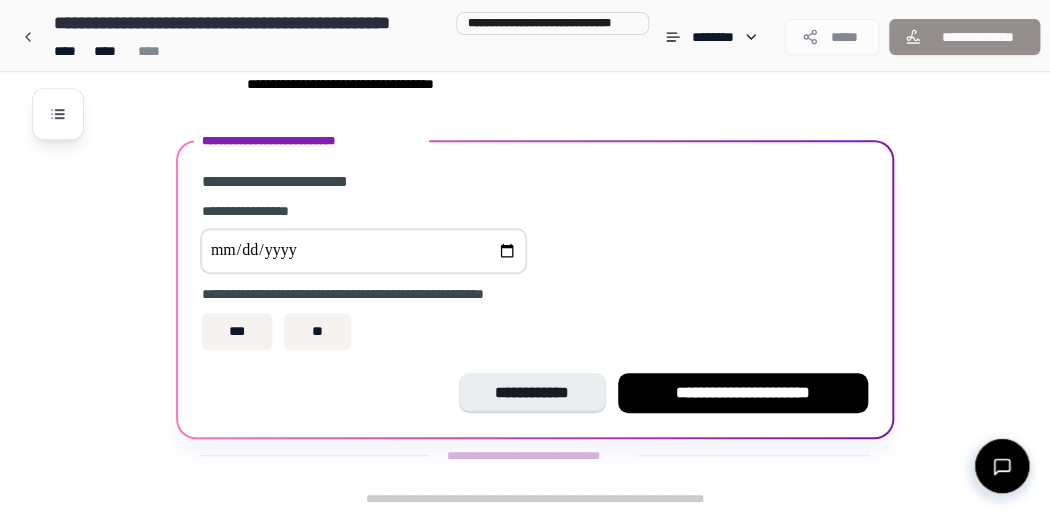 click at bounding box center (363, 251) 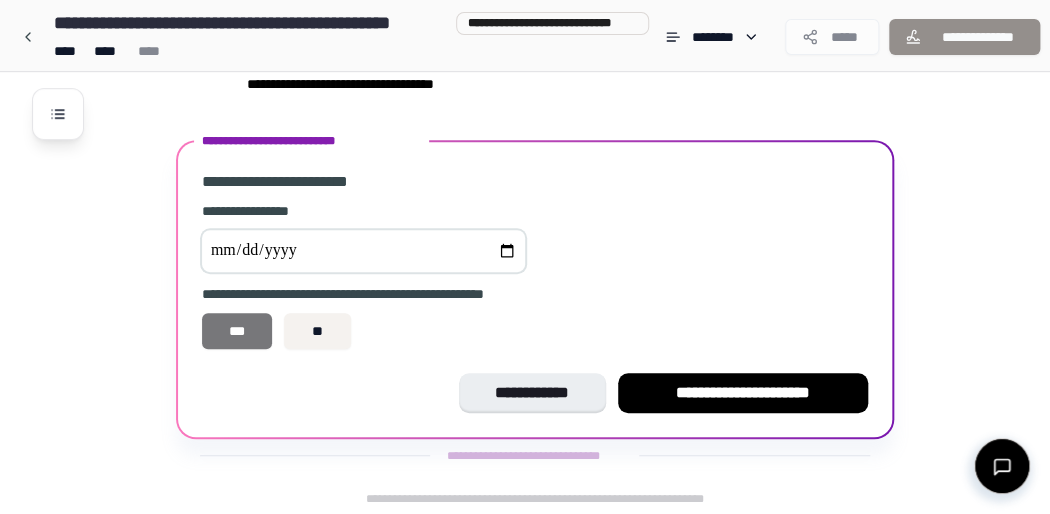 click on "***" at bounding box center (237, 331) 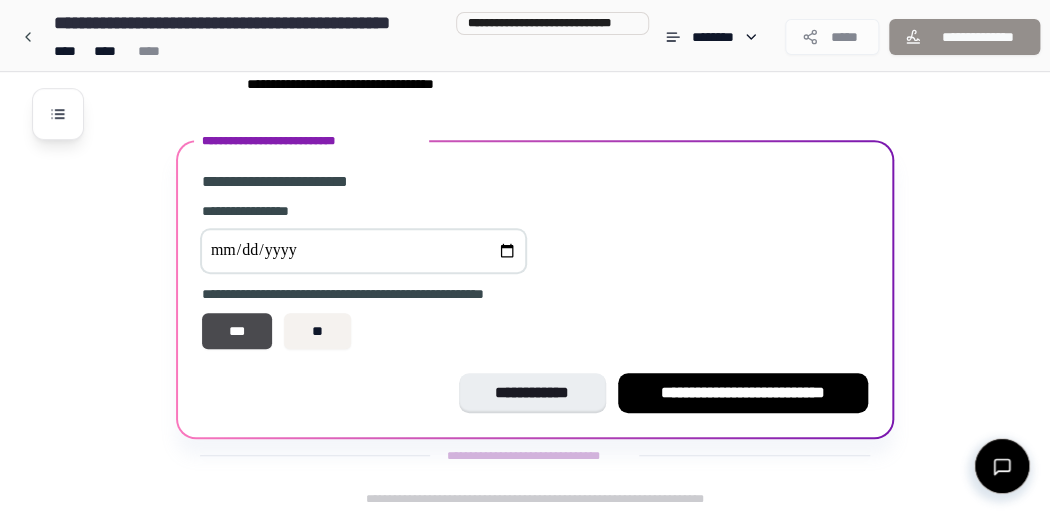 drag, startPoint x: 228, startPoint y: 261, endPoint x: 218, endPoint y: 232, distance: 30.675724 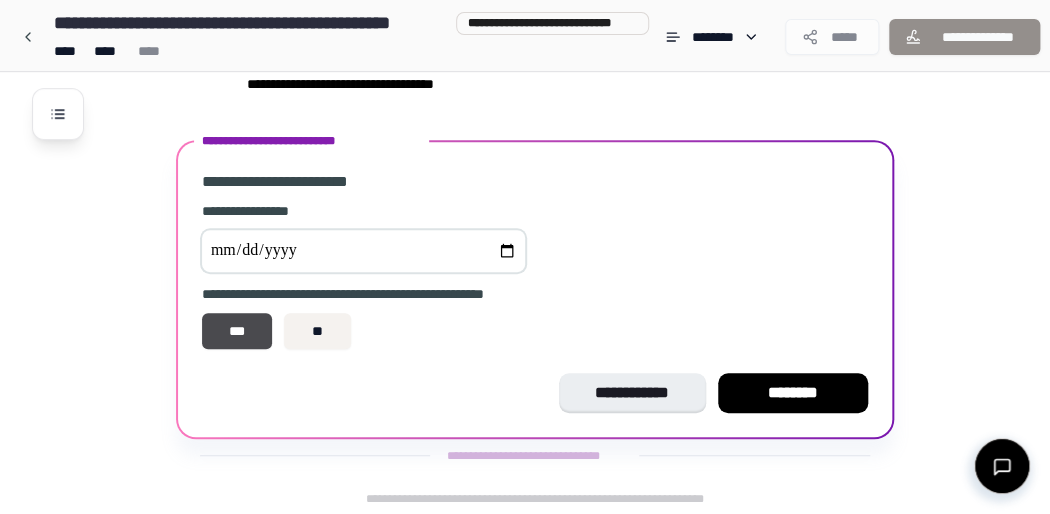 type on "**********" 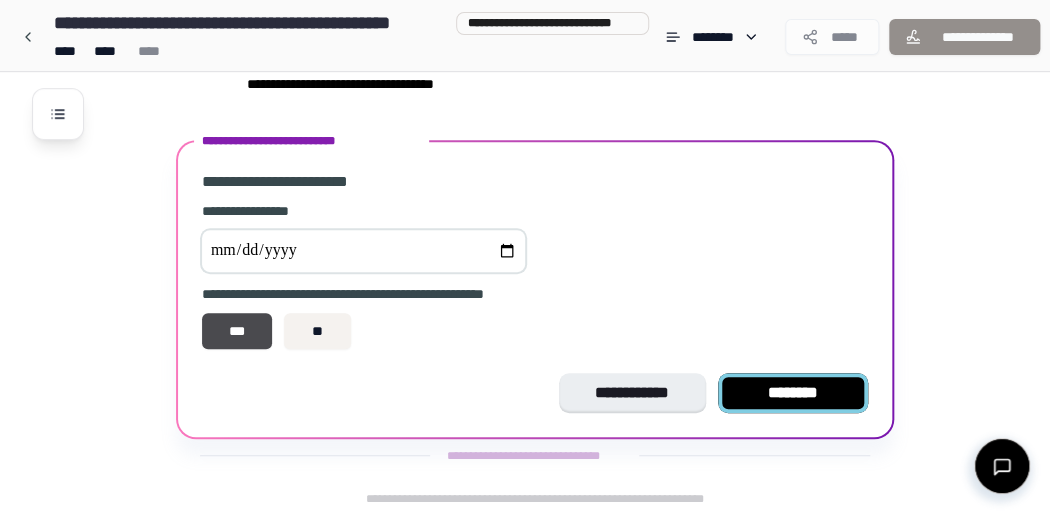click on "********" at bounding box center [793, 393] 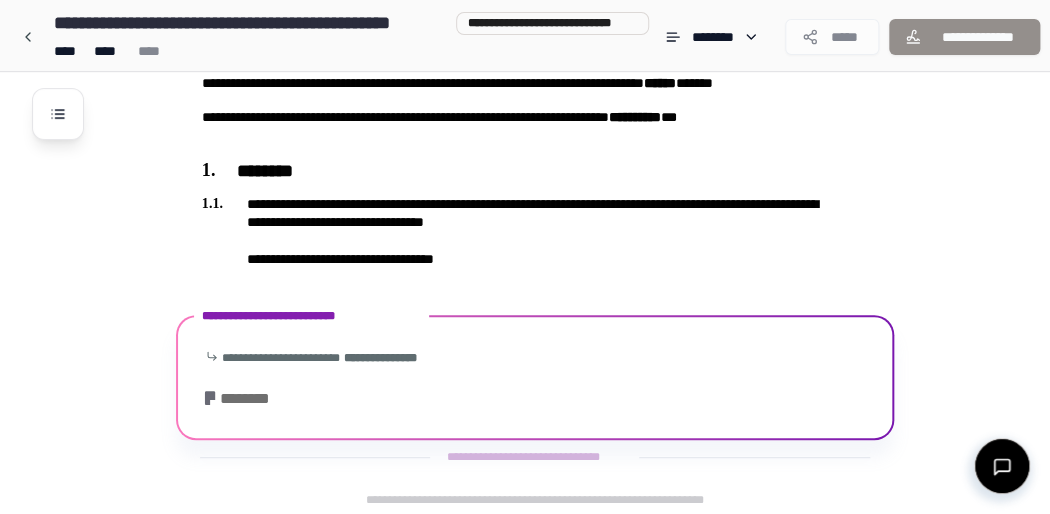 scroll, scrollTop: 221, scrollLeft: 0, axis: vertical 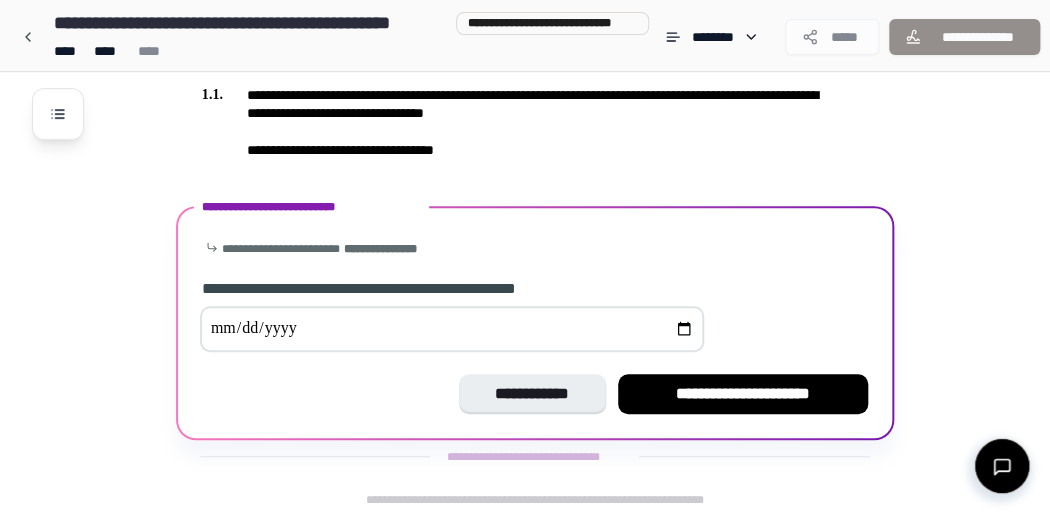 click at bounding box center (452, 329) 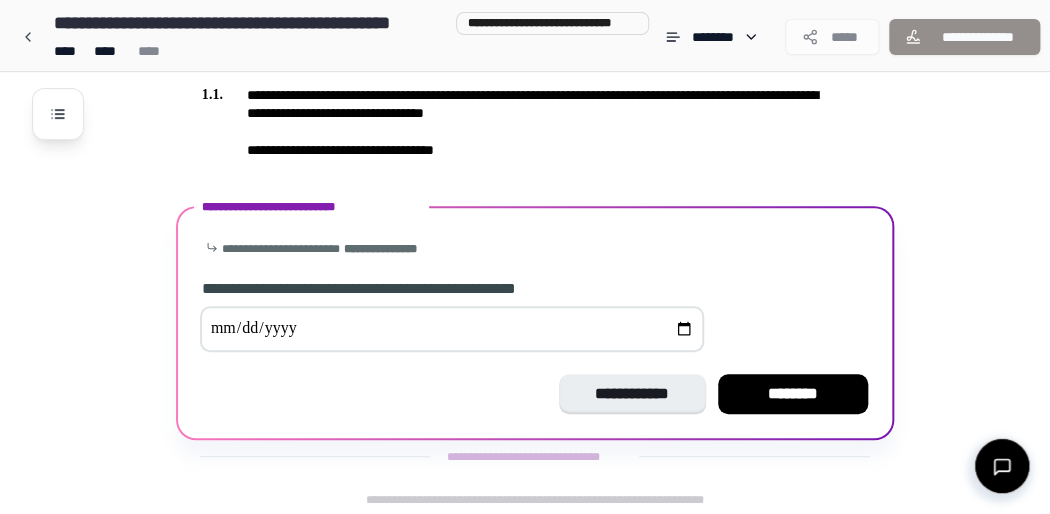type on "**********" 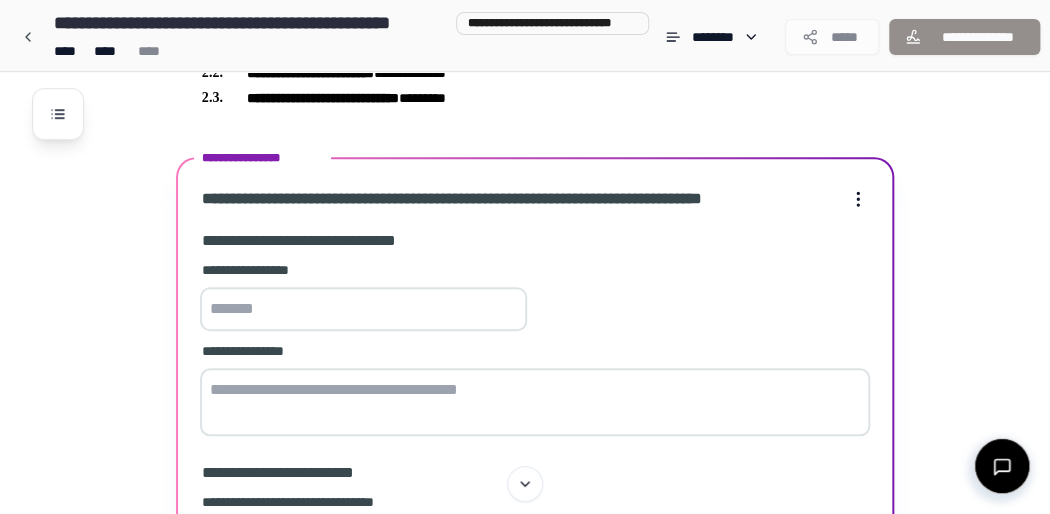 scroll, scrollTop: 424, scrollLeft: 0, axis: vertical 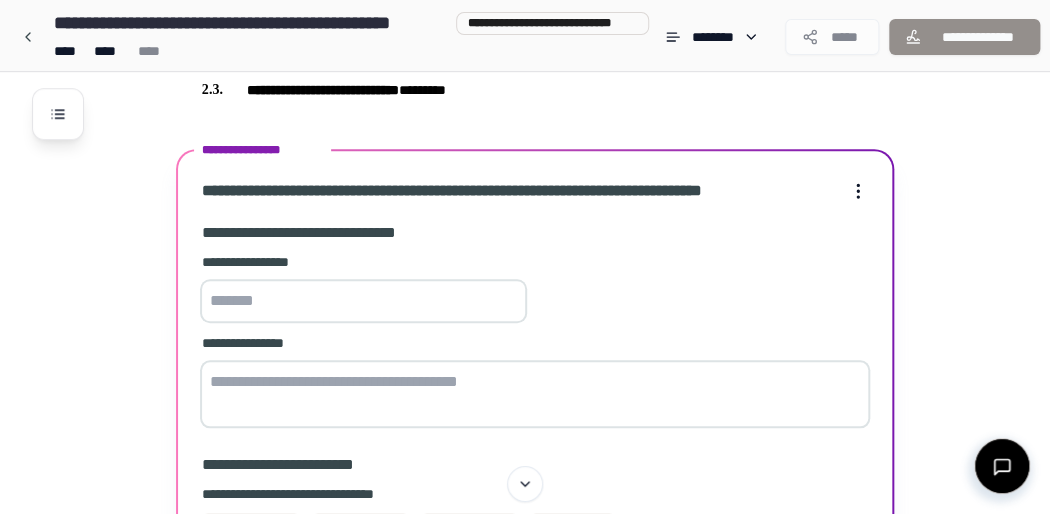 click at bounding box center (363, 301) 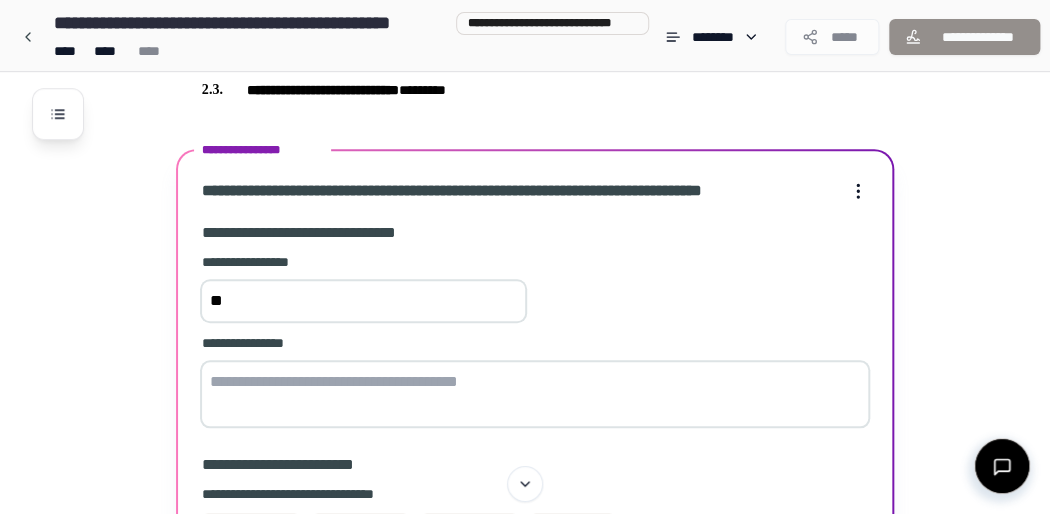 type on "*" 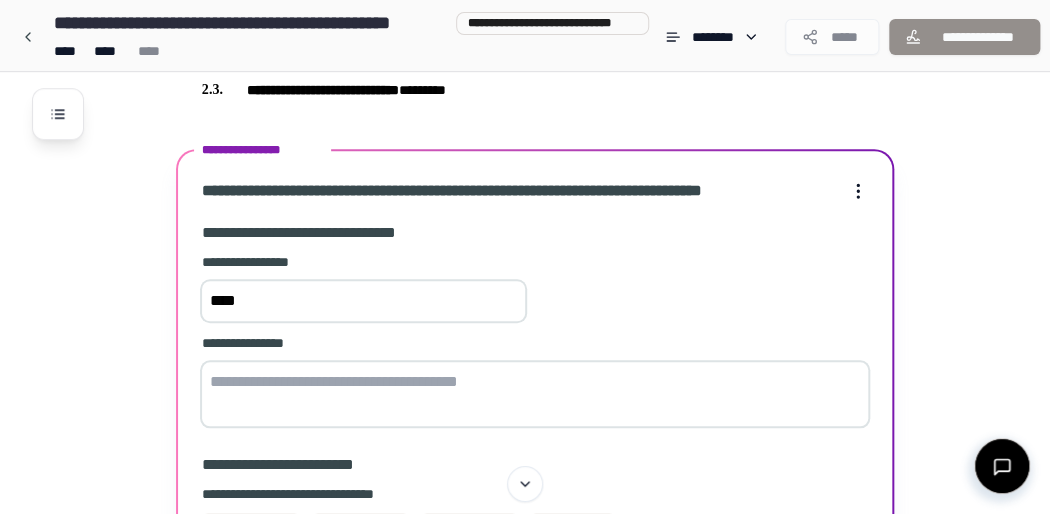 click at bounding box center [535, 394] 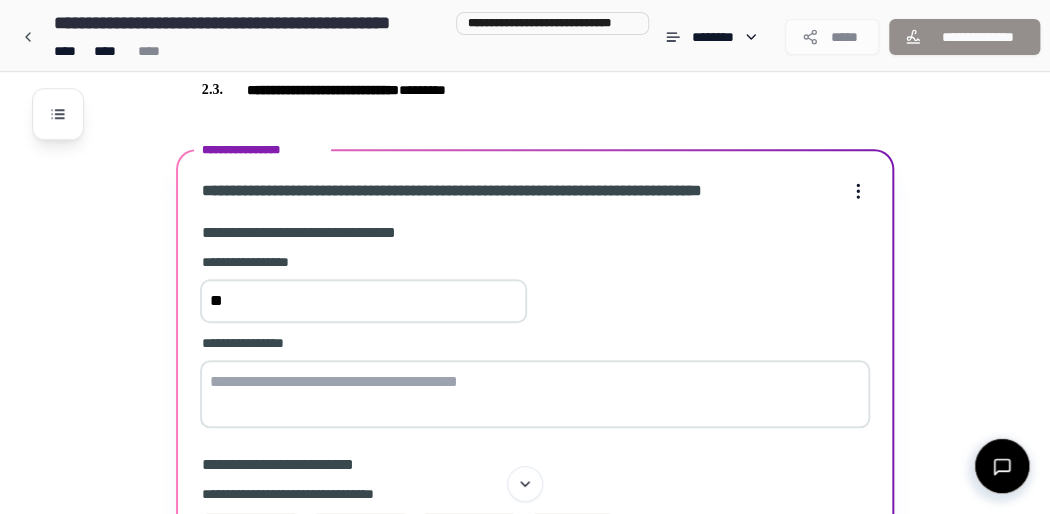 type on "*" 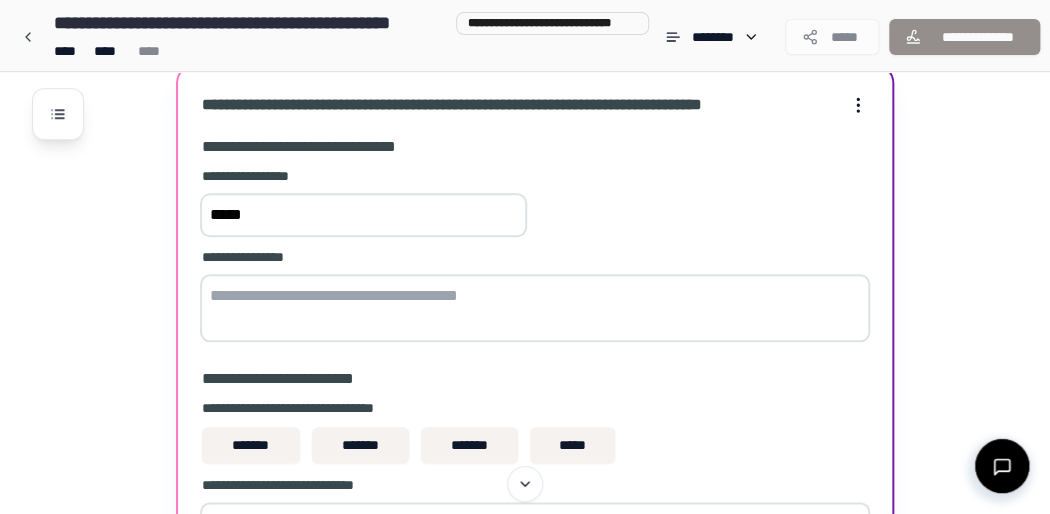 scroll, scrollTop: 512, scrollLeft: 0, axis: vertical 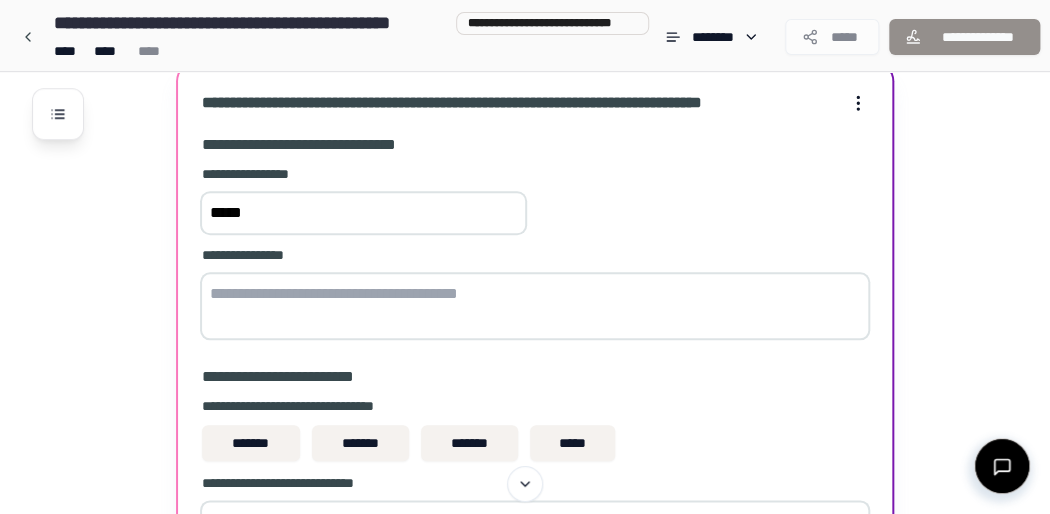 click at bounding box center (535, 306) 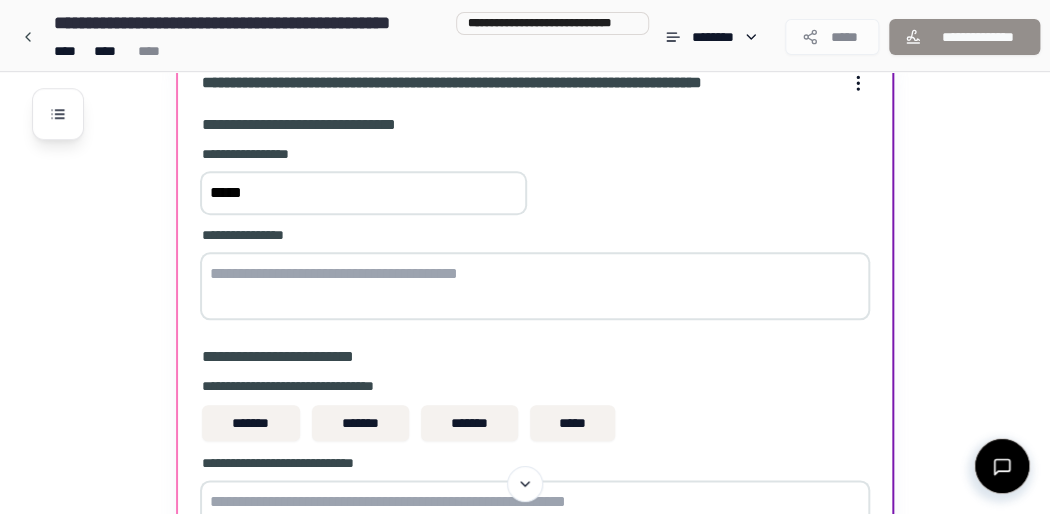 scroll, scrollTop: 532, scrollLeft: 0, axis: vertical 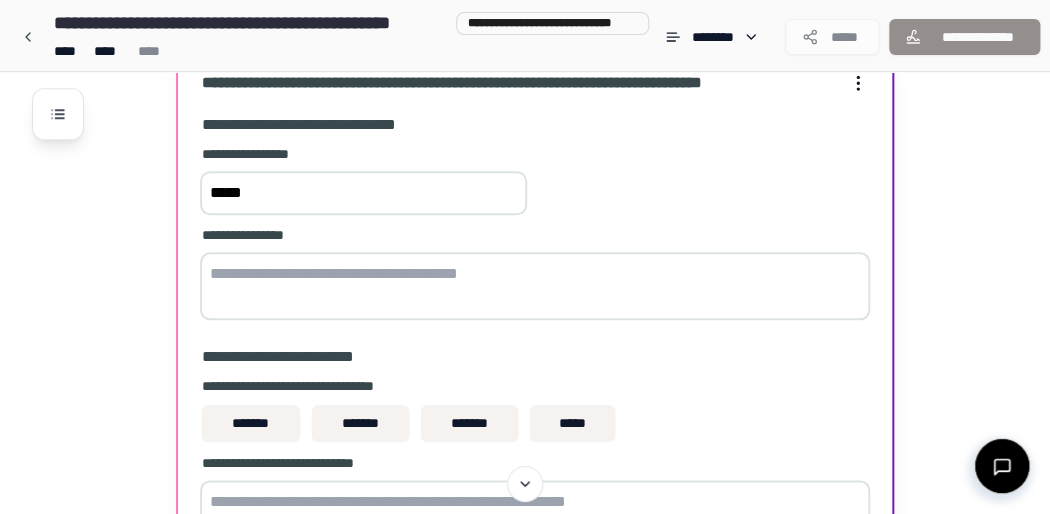 drag, startPoint x: 213, startPoint y: 188, endPoint x: 314, endPoint y: 186, distance: 101.0198 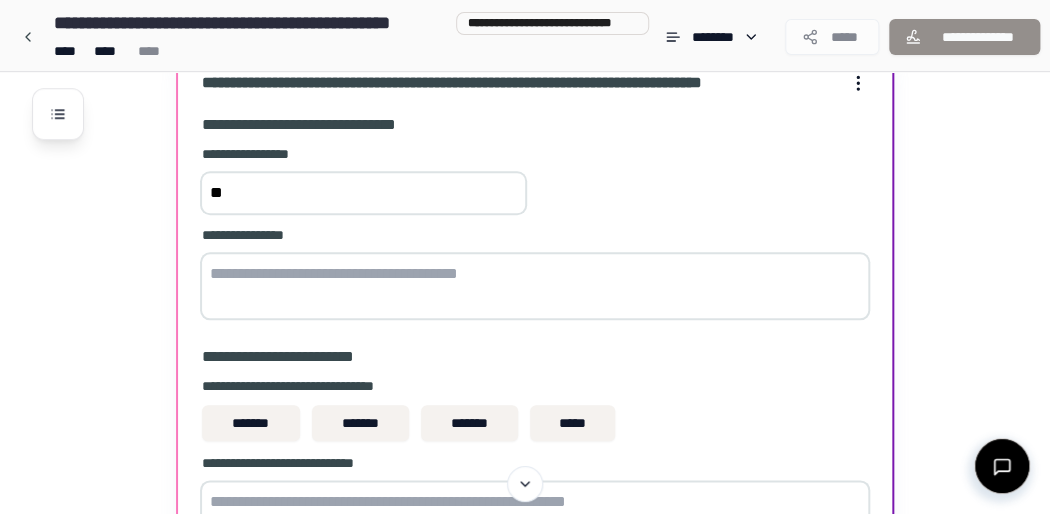 type on "*" 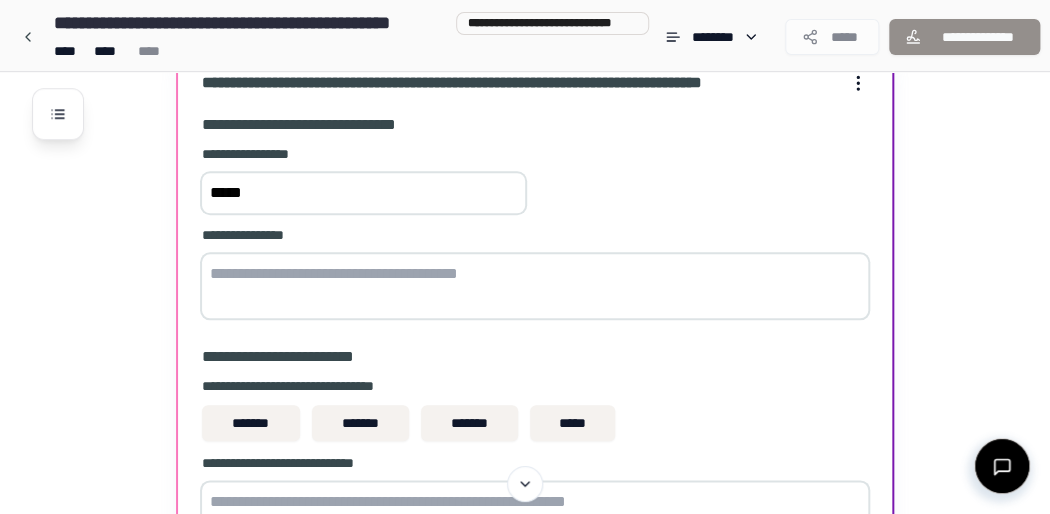 type on "*****" 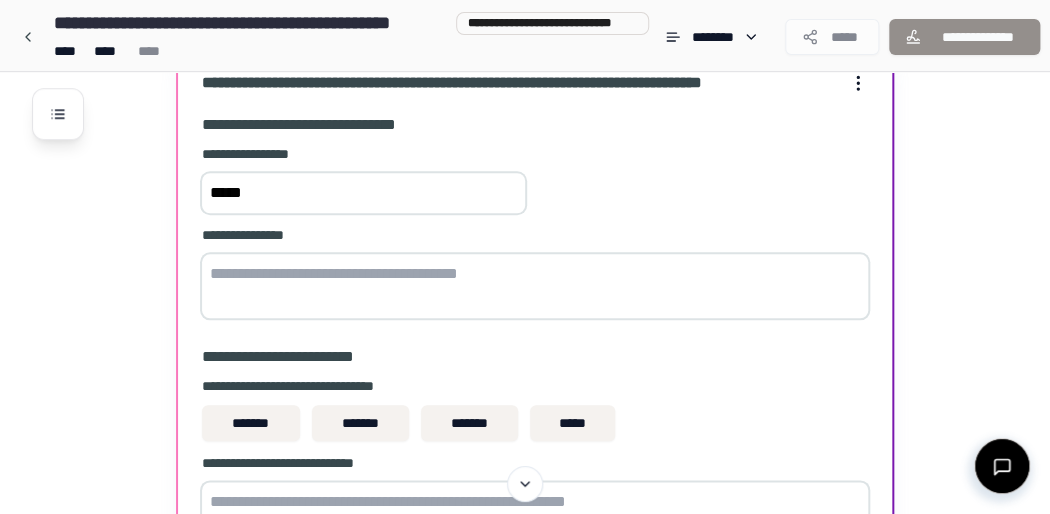click at bounding box center (535, 286) 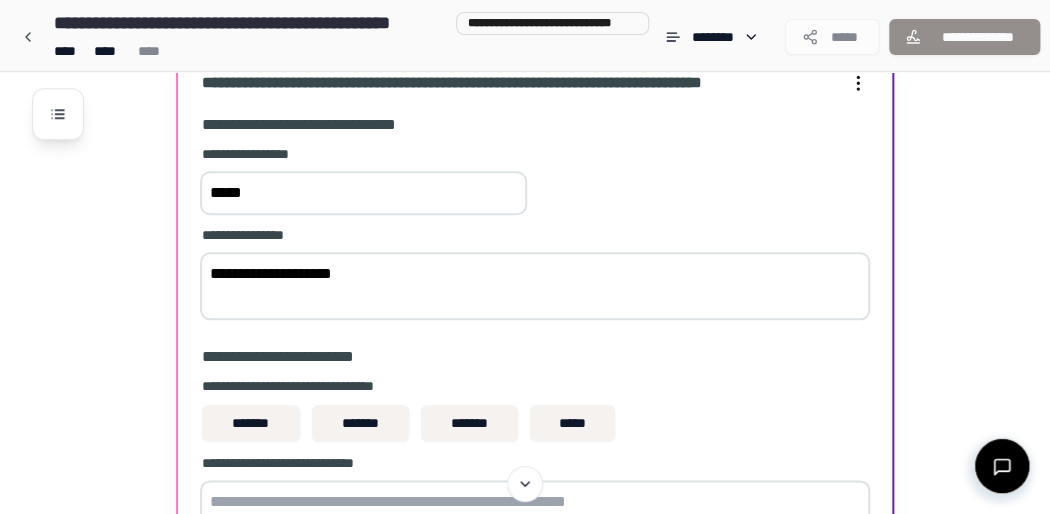 type on "**********" 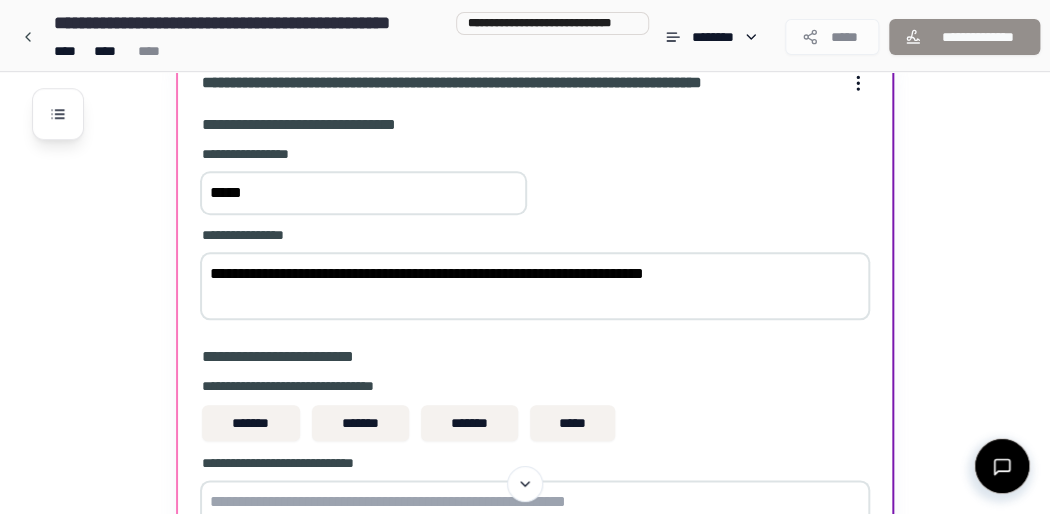 type on "**********" 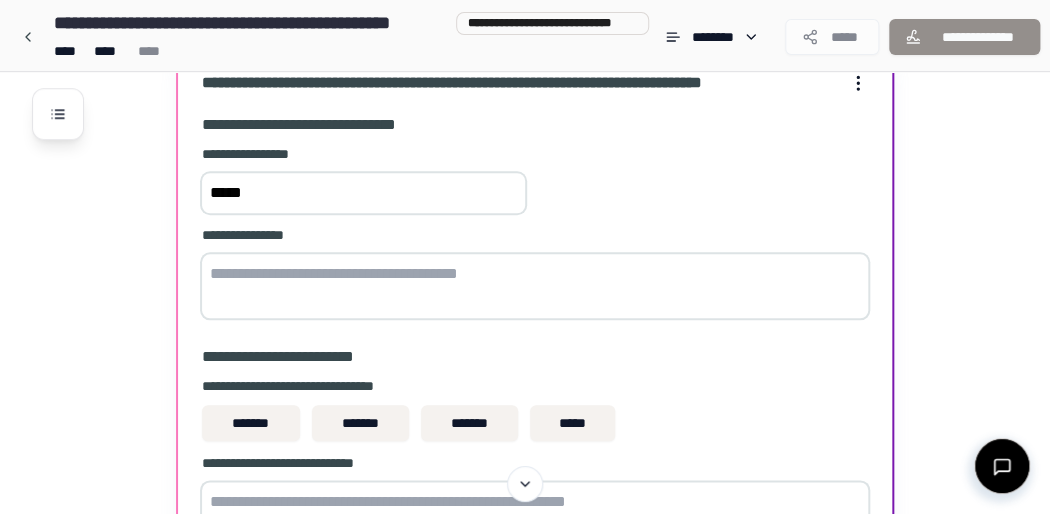 paste on "**********" 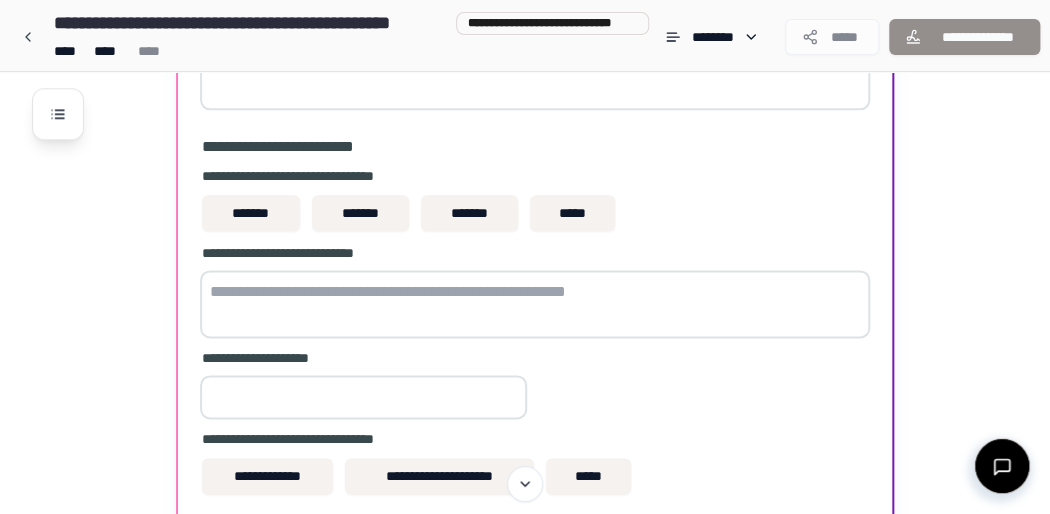scroll, scrollTop: 748, scrollLeft: 0, axis: vertical 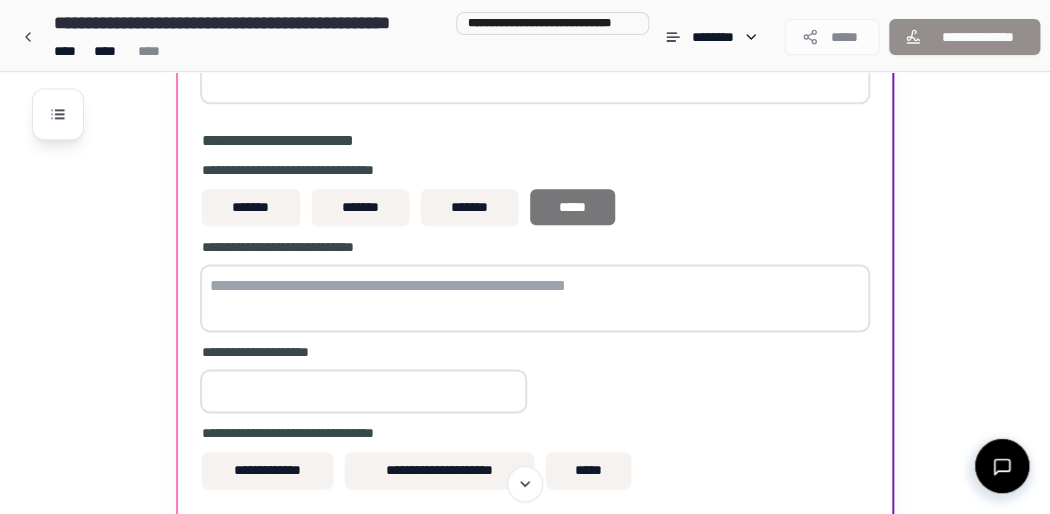 type on "**********" 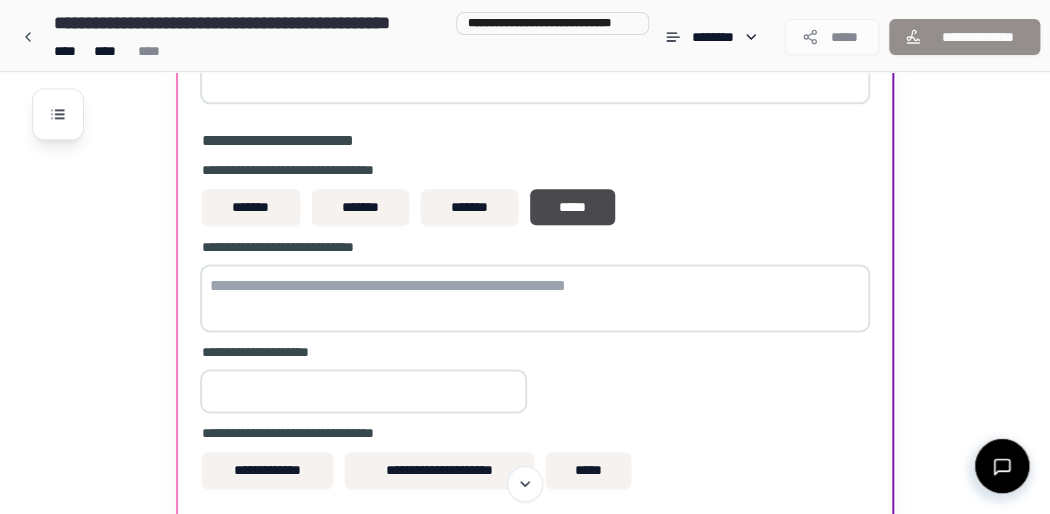 click at bounding box center [535, 298] 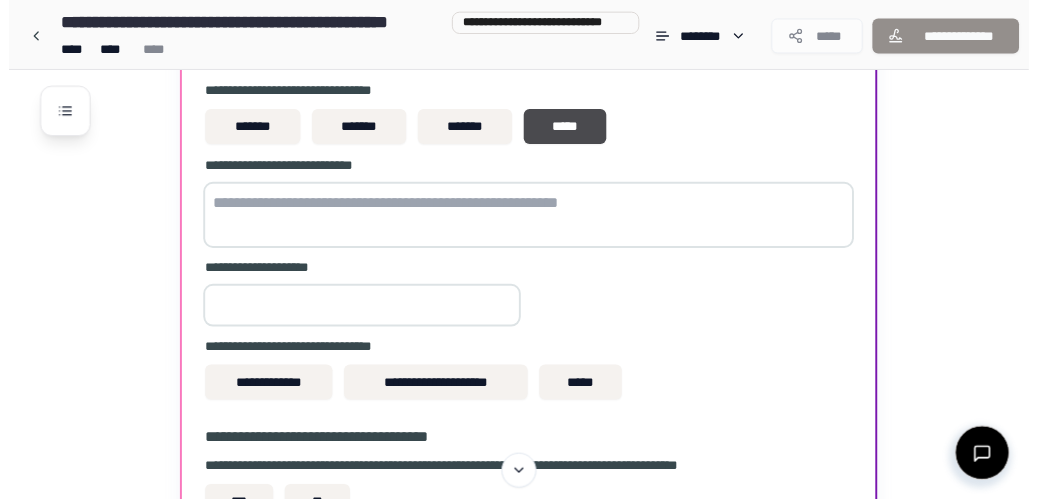 scroll, scrollTop: 826, scrollLeft: 0, axis: vertical 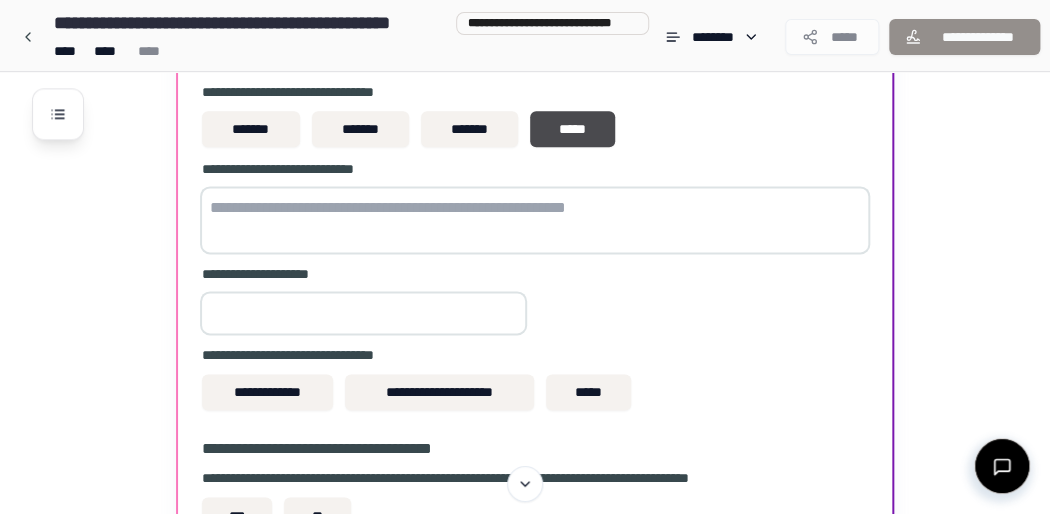 type on "*" 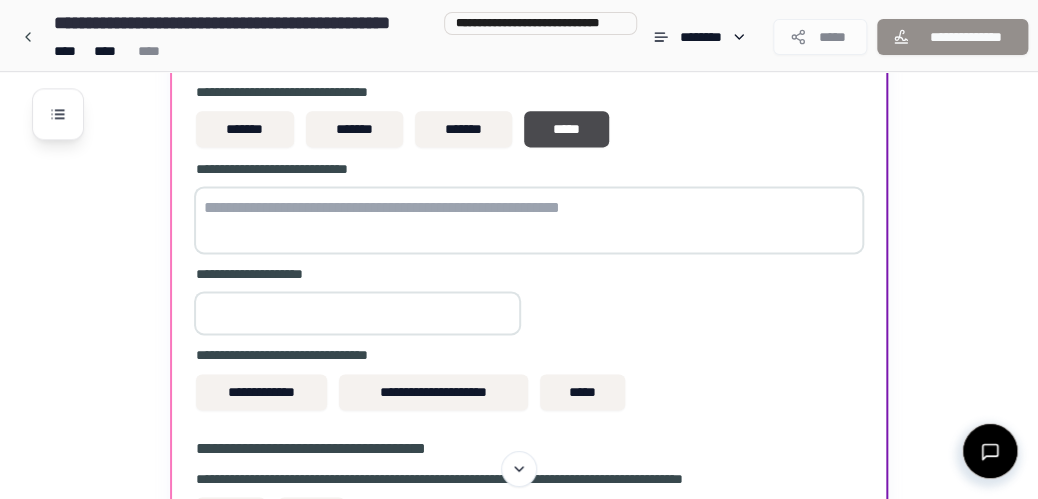 paste on "**********" 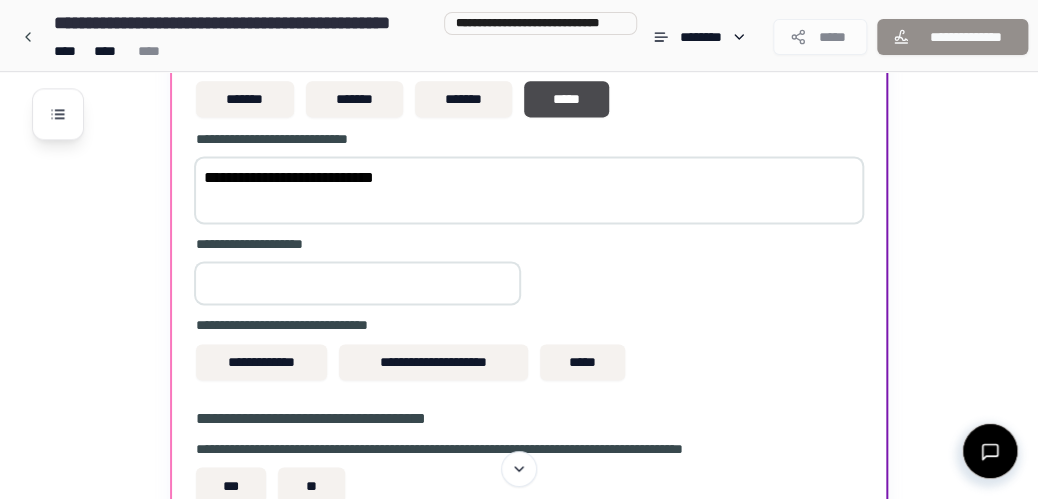 scroll, scrollTop: 858, scrollLeft: 0, axis: vertical 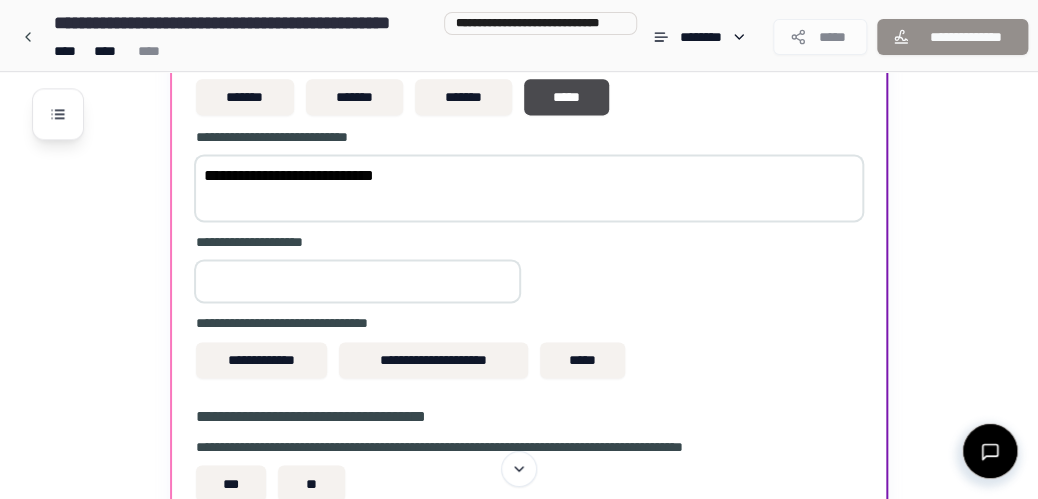 type on "**********" 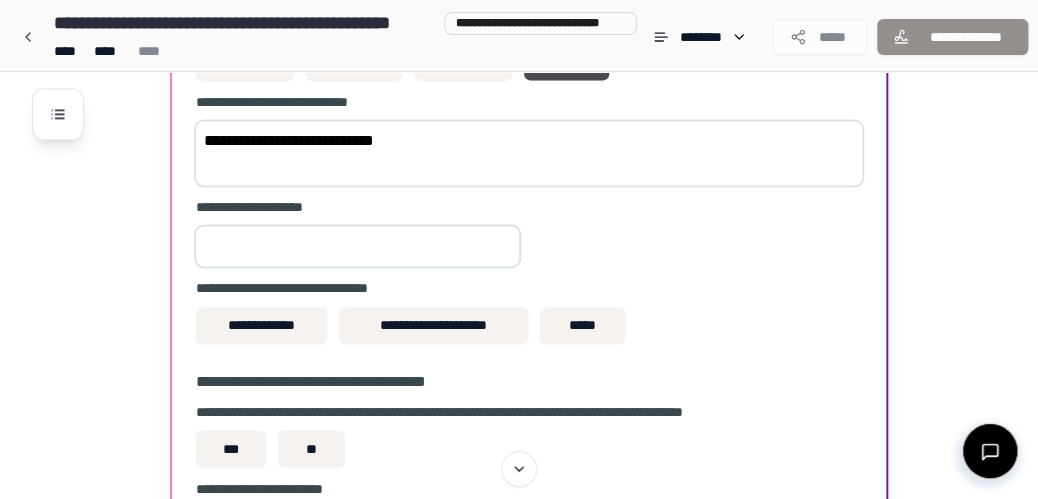 scroll, scrollTop: 894, scrollLeft: 0, axis: vertical 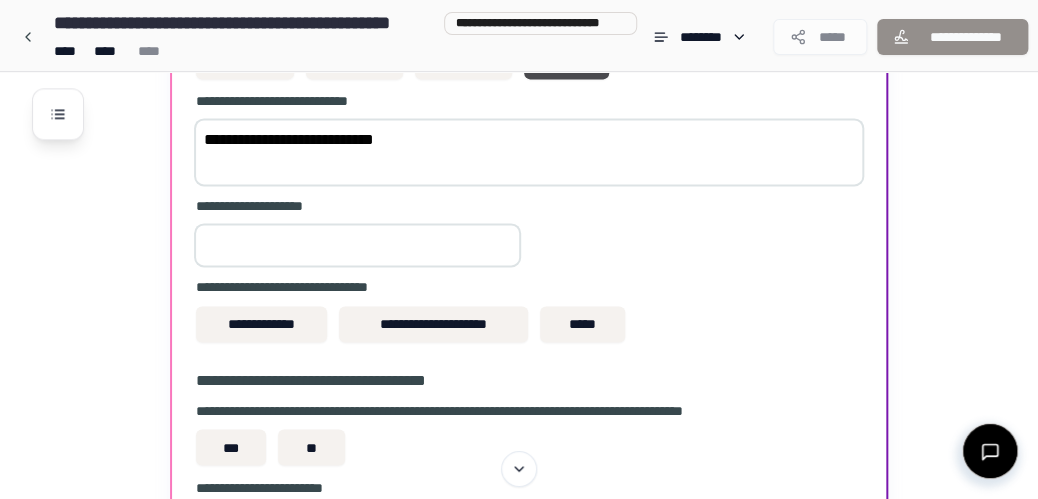 type on "**********" 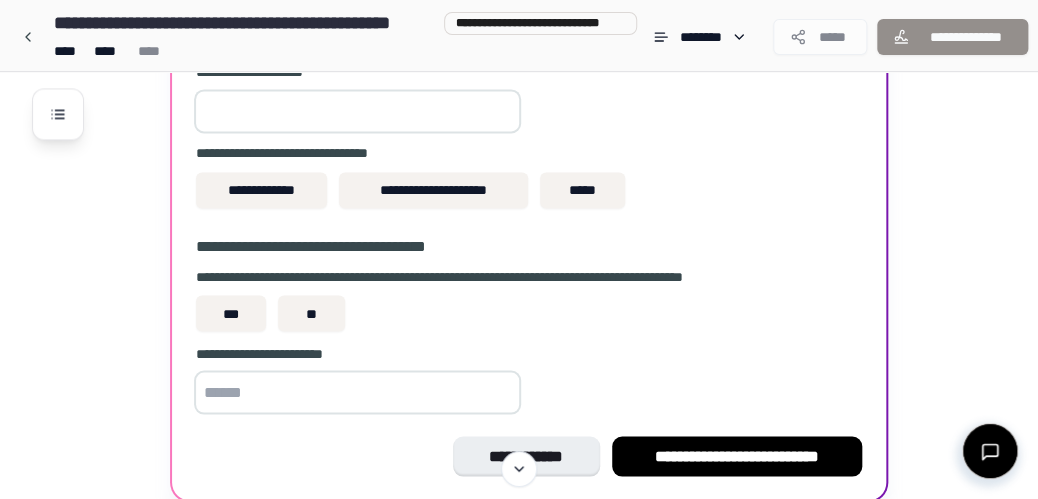 scroll, scrollTop: 1029, scrollLeft: 0, axis: vertical 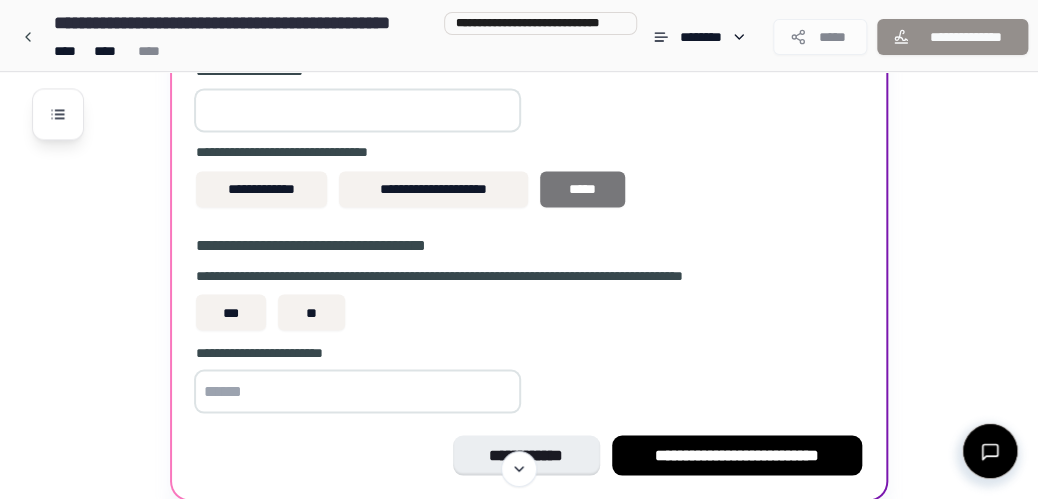 type on "**" 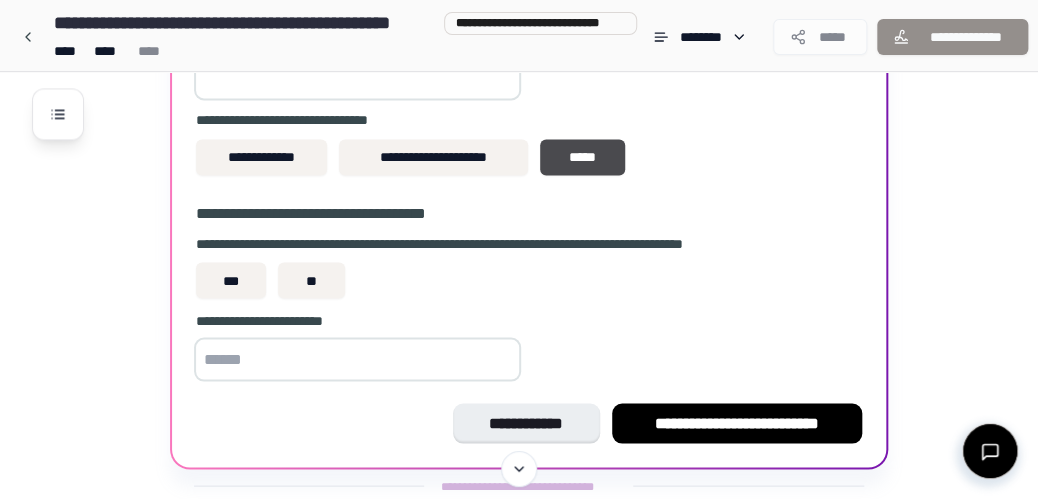 scroll, scrollTop: 1062, scrollLeft: 0, axis: vertical 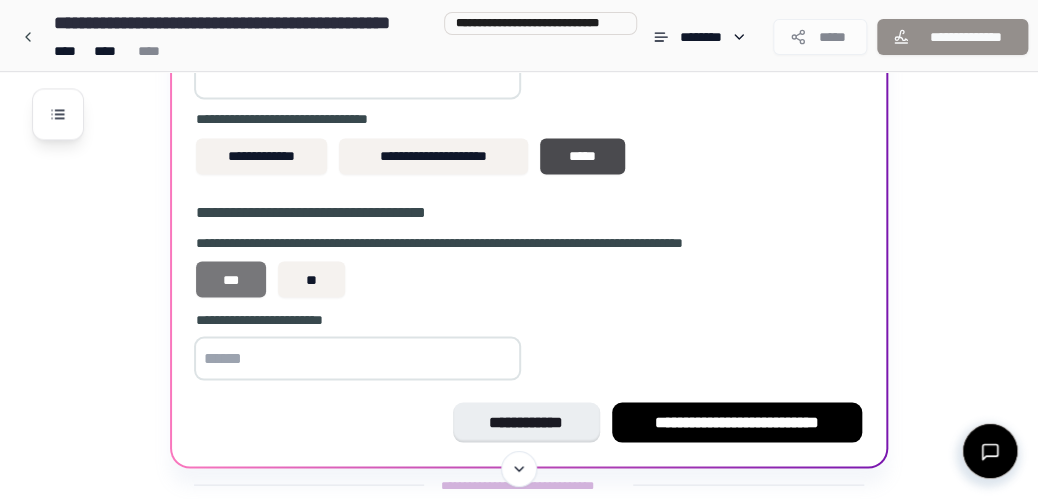 click on "***" at bounding box center (231, 279) 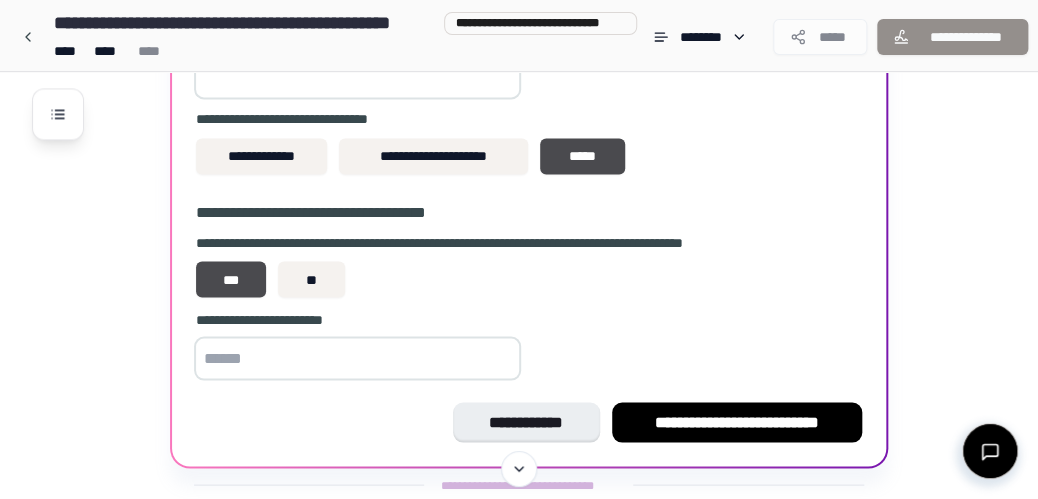 click at bounding box center [357, 358] 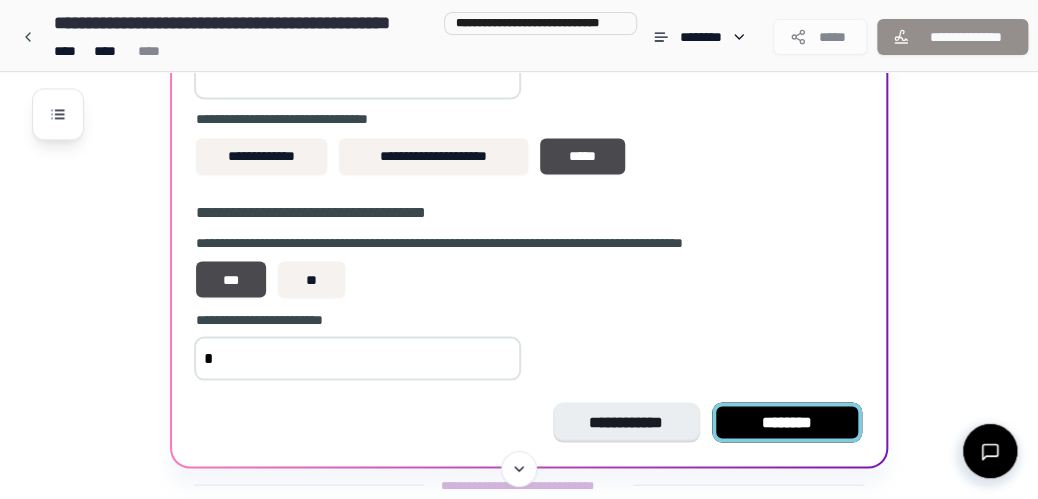 type on "*" 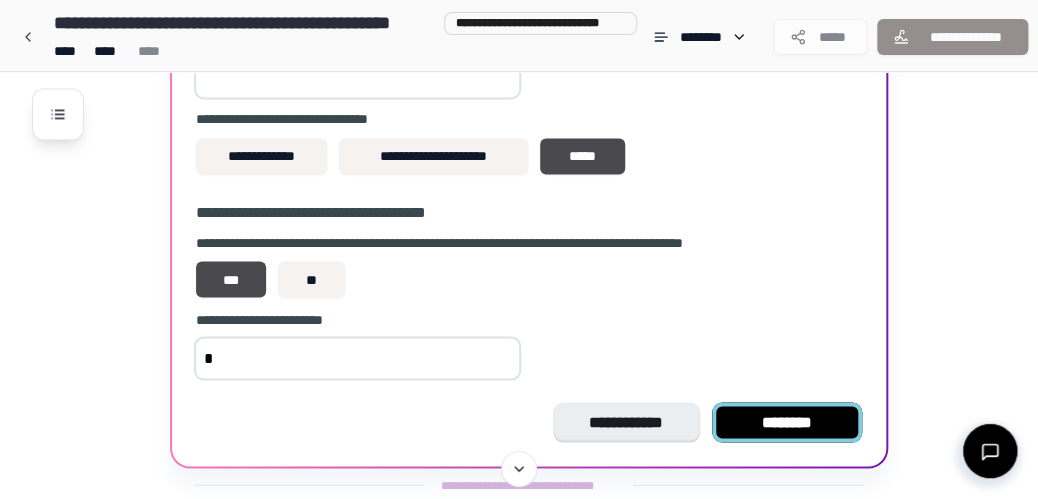 click on "********" at bounding box center (787, 422) 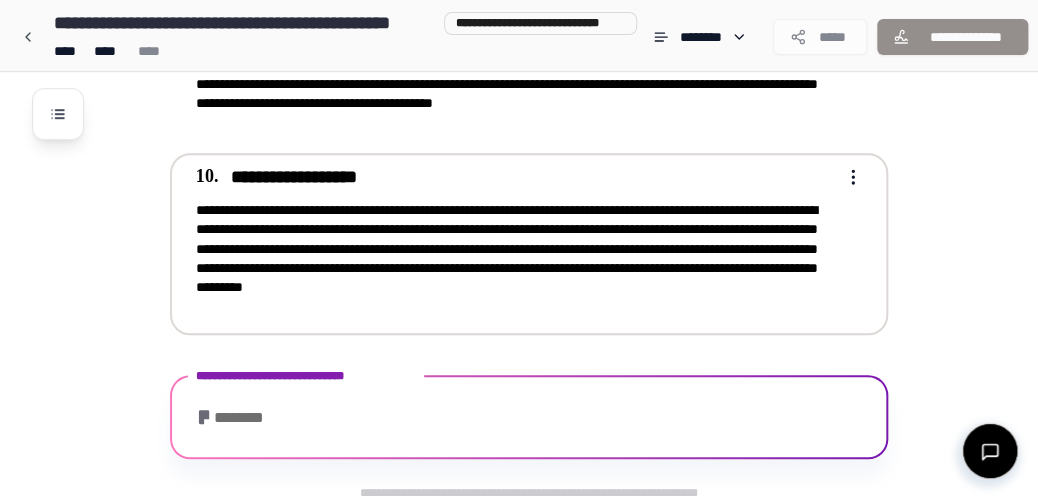 scroll, scrollTop: 3112, scrollLeft: 0, axis: vertical 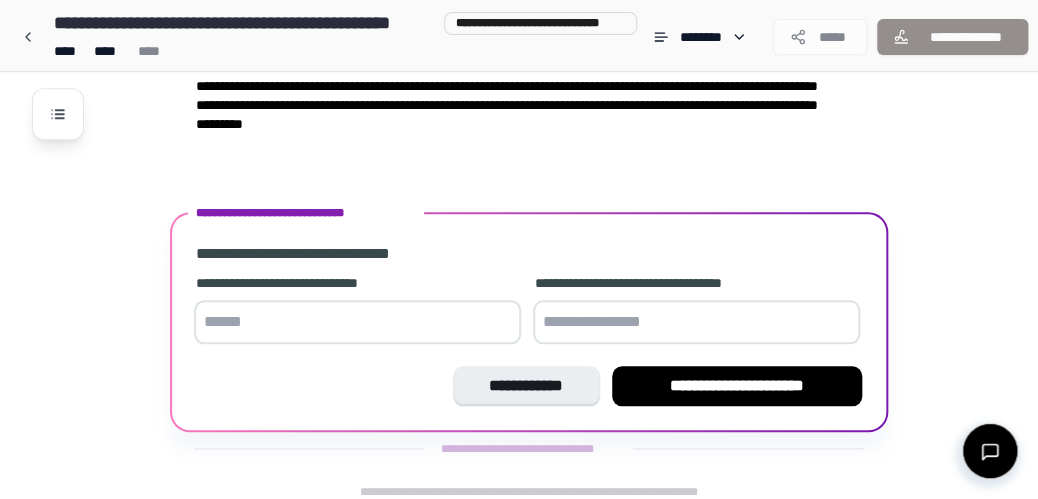 click at bounding box center [357, 322] 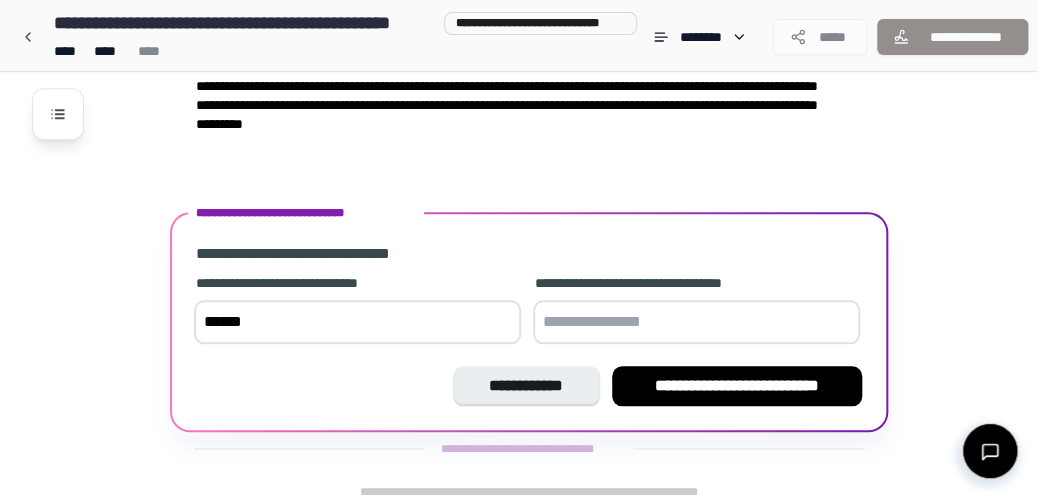 type on "******" 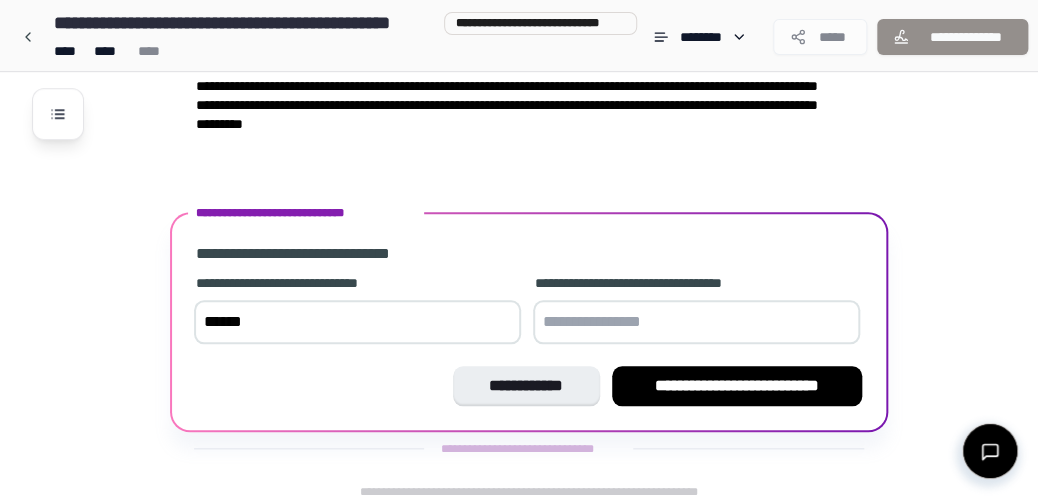 click at bounding box center (696, 322) 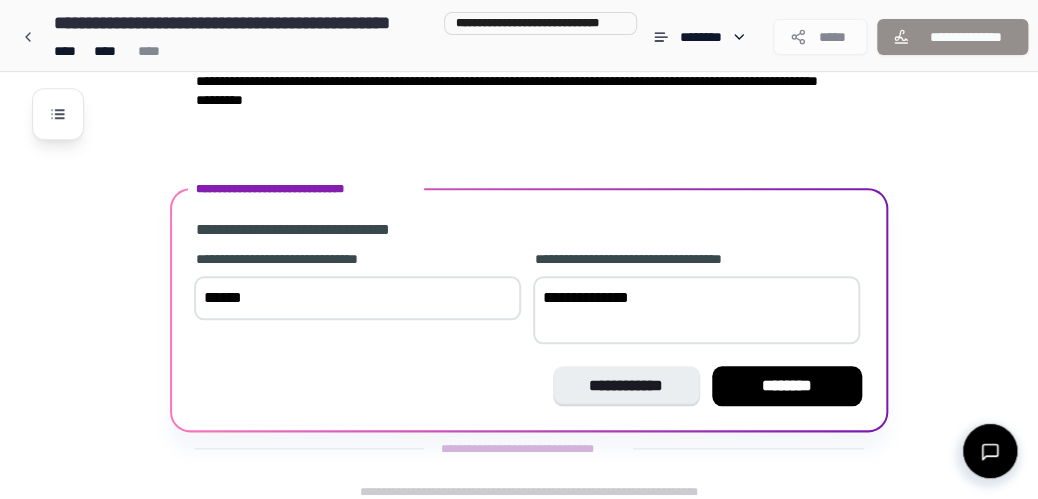 scroll, scrollTop: 3112, scrollLeft: 0, axis: vertical 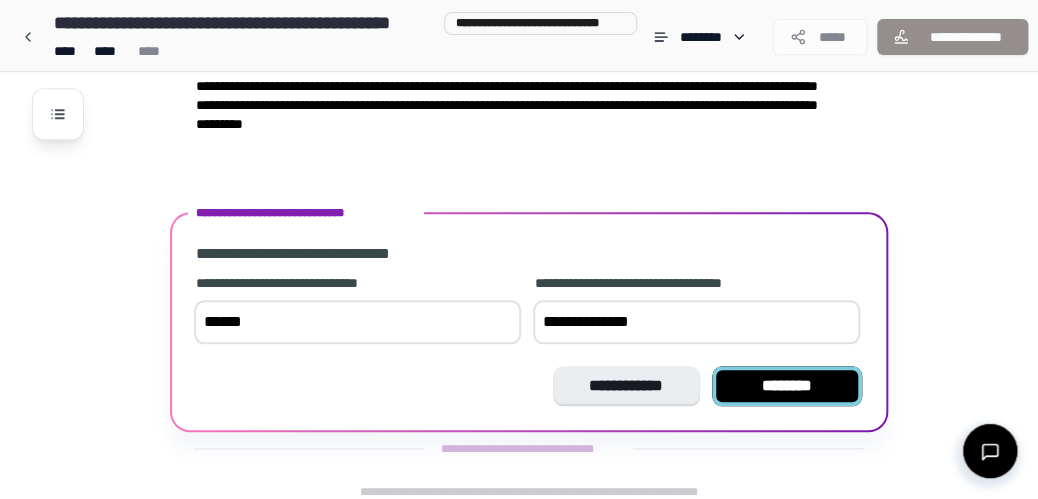 type on "**********" 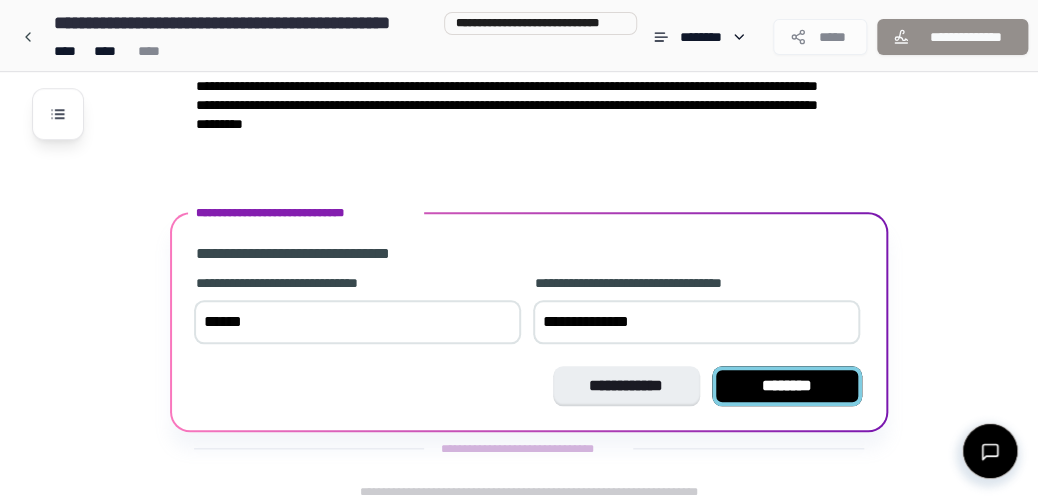 click on "********" at bounding box center (787, 386) 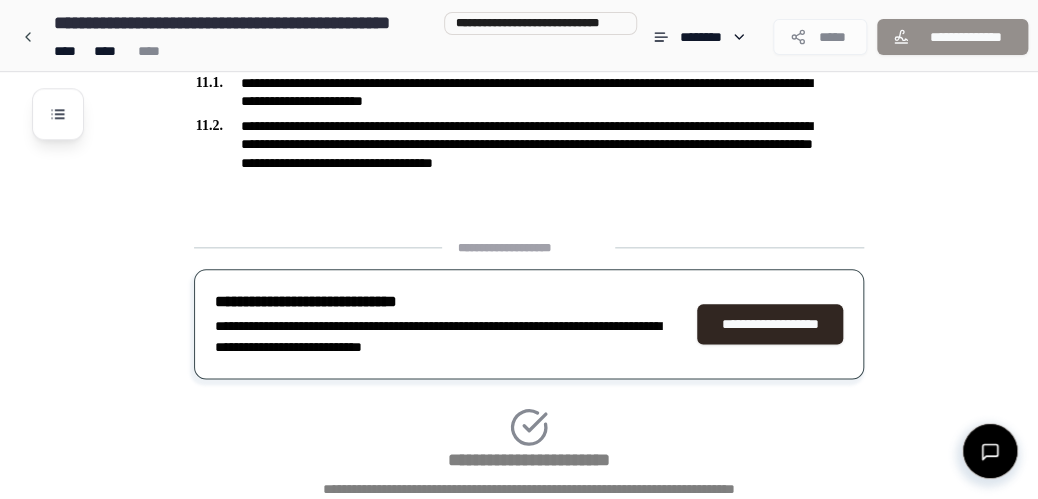scroll, scrollTop: 3393, scrollLeft: 0, axis: vertical 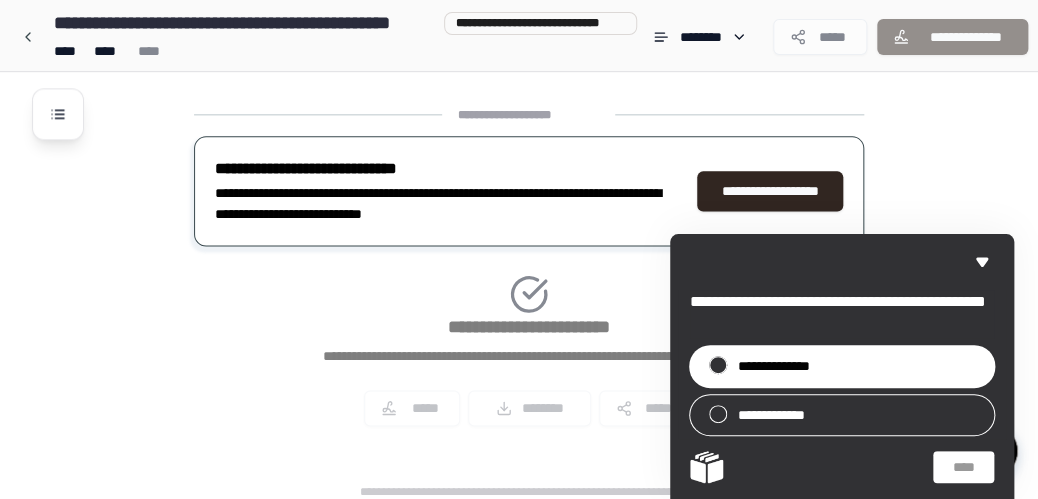click on "**********" at bounding box center [842, 366] 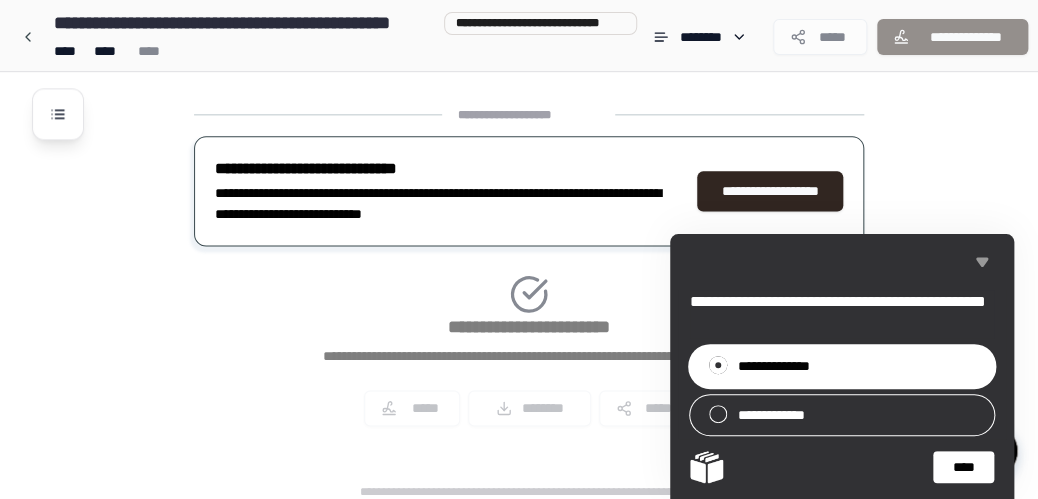 click 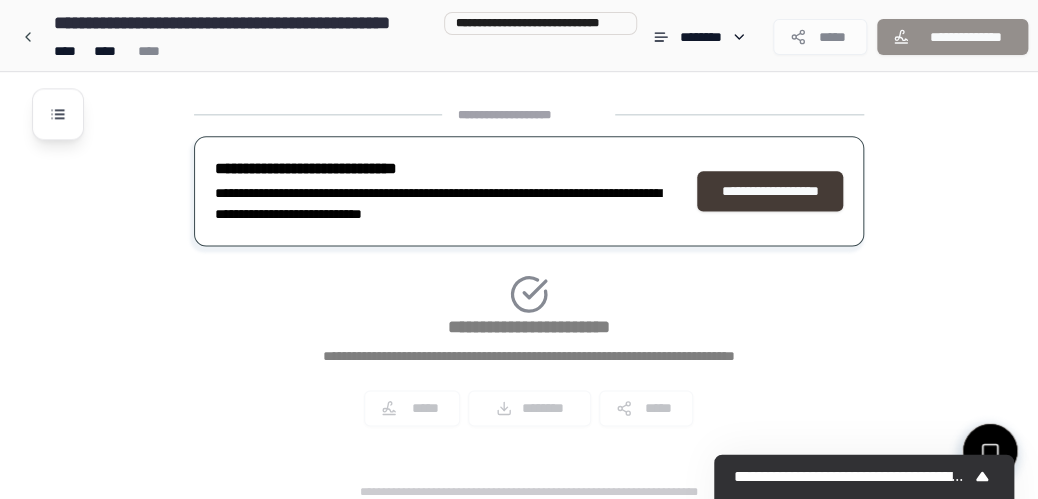 click on "**********" at bounding box center [770, 191] 